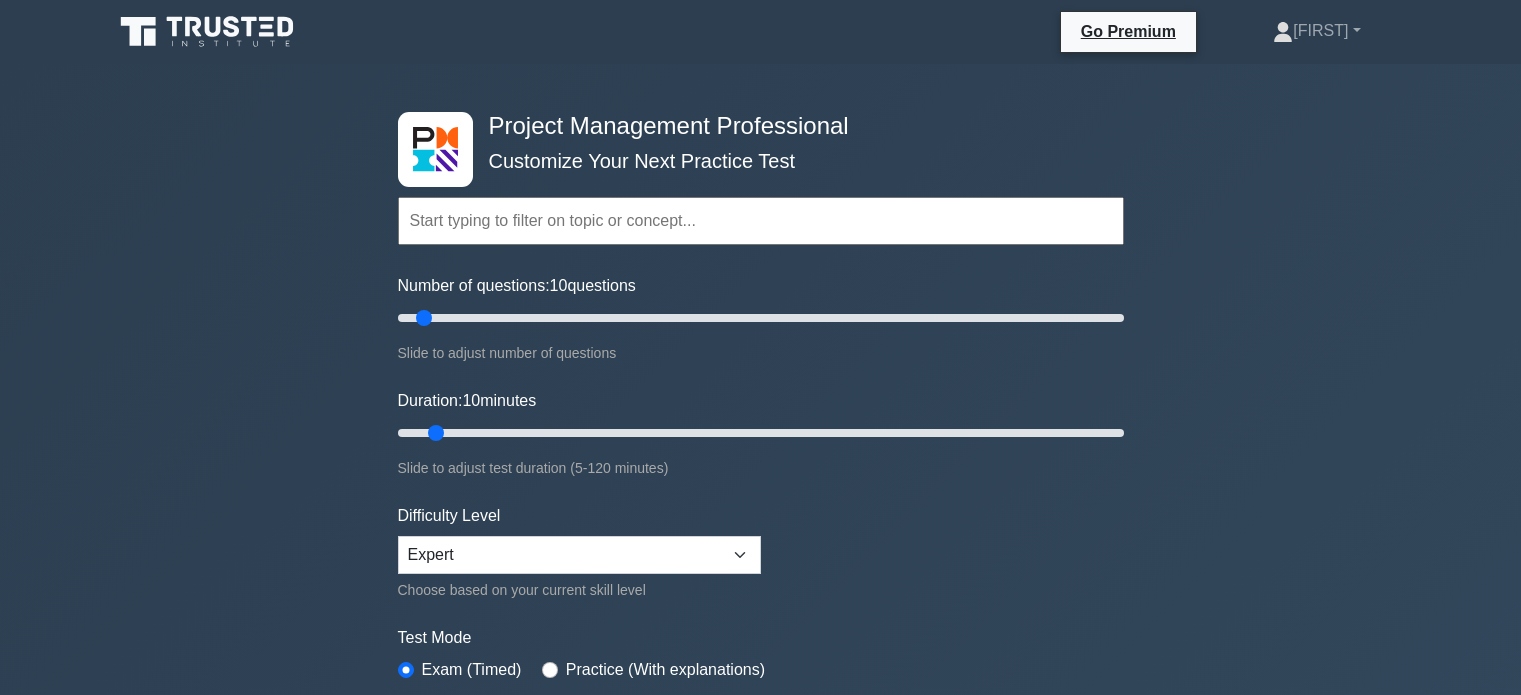scroll, scrollTop: 700, scrollLeft: 0, axis: vertical 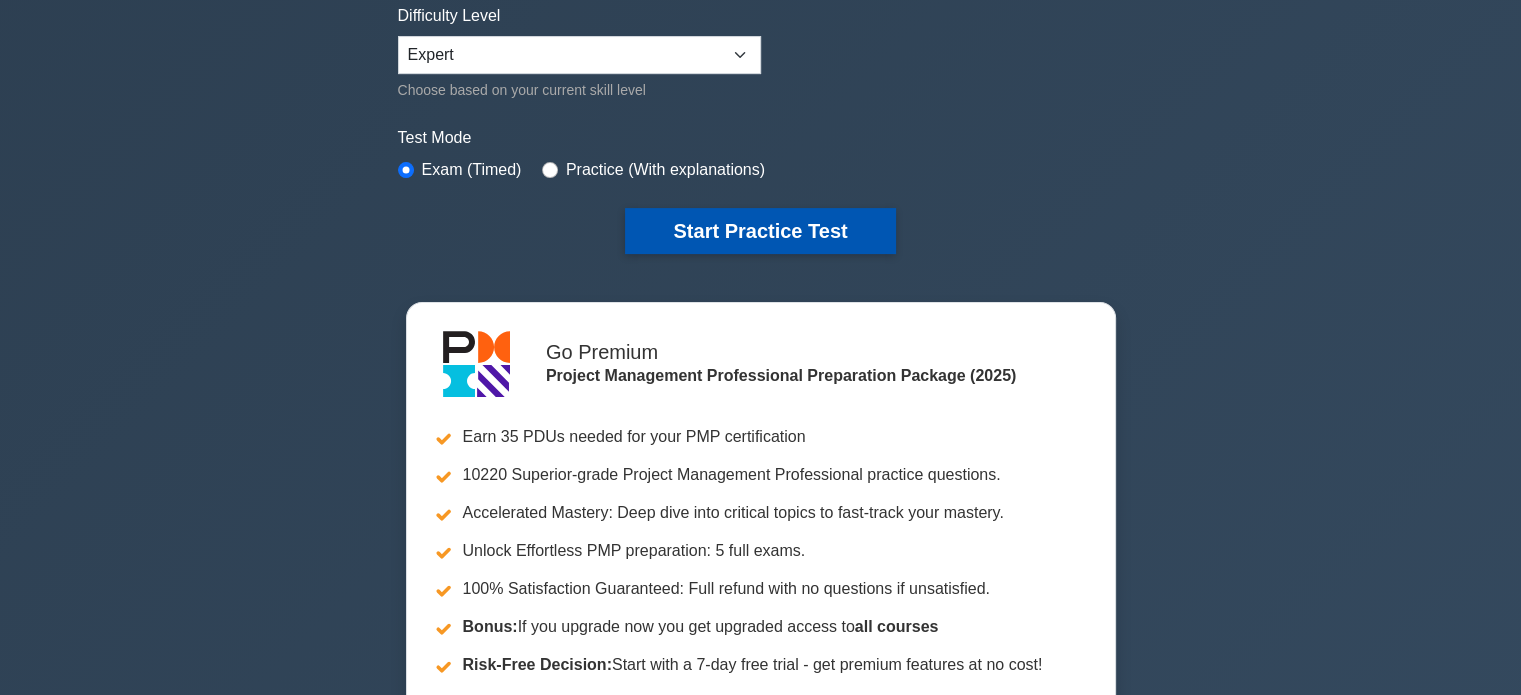 click on "Start Practice Test" at bounding box center (760, 231) 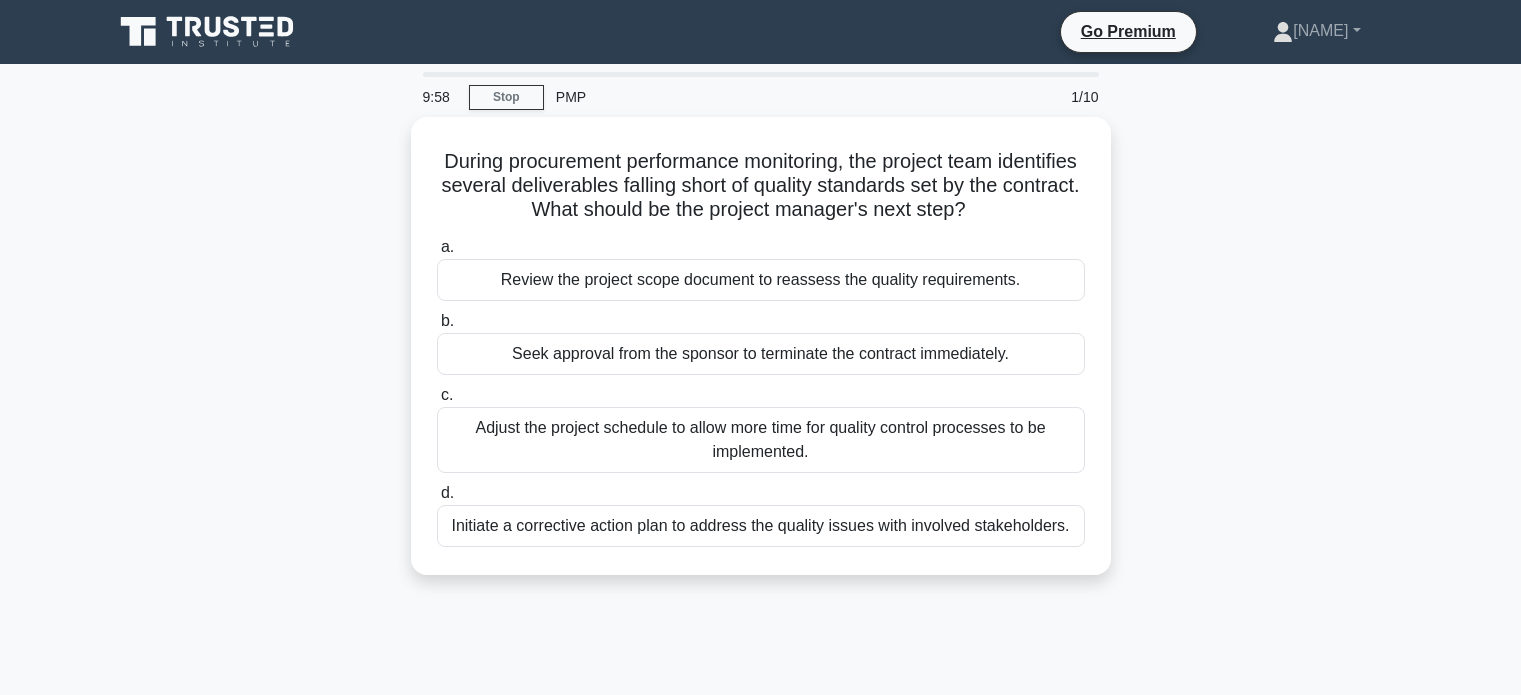 scroll, scrollTop: 0, scrollLeft: 0, axis: both 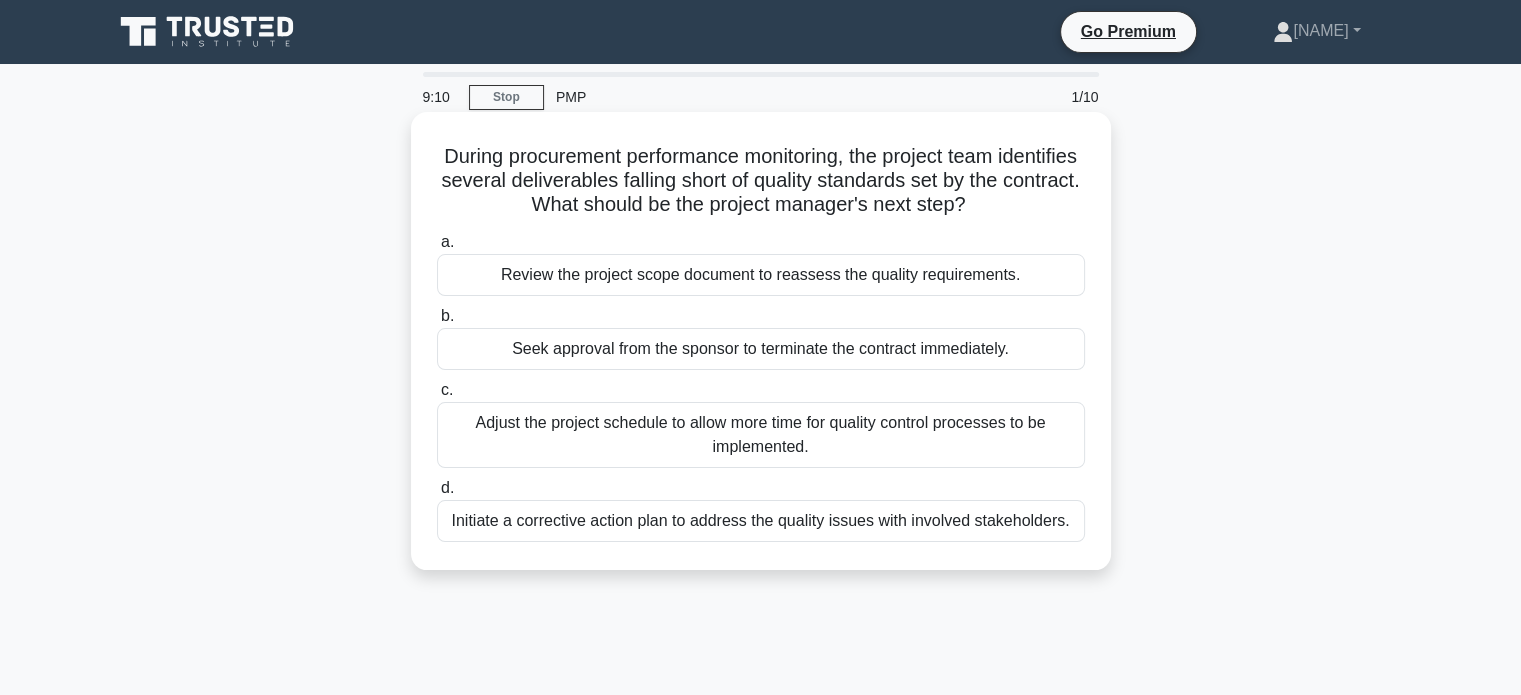 click on "Initiate a corrective action plan to address the quality issues with involved stakeholders." at bounding box center (761, 521) 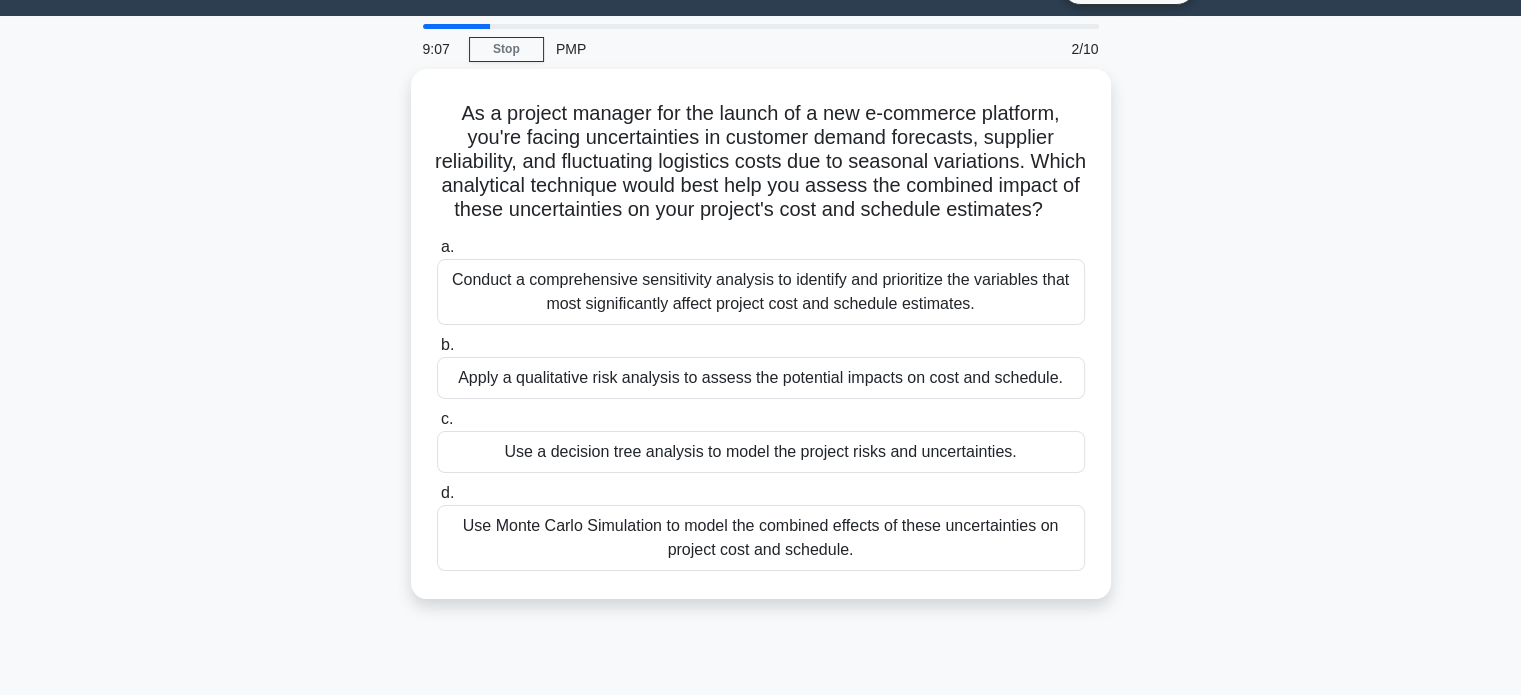 scroll, scrollTop: 0, scrollLeft: 0, axis: both 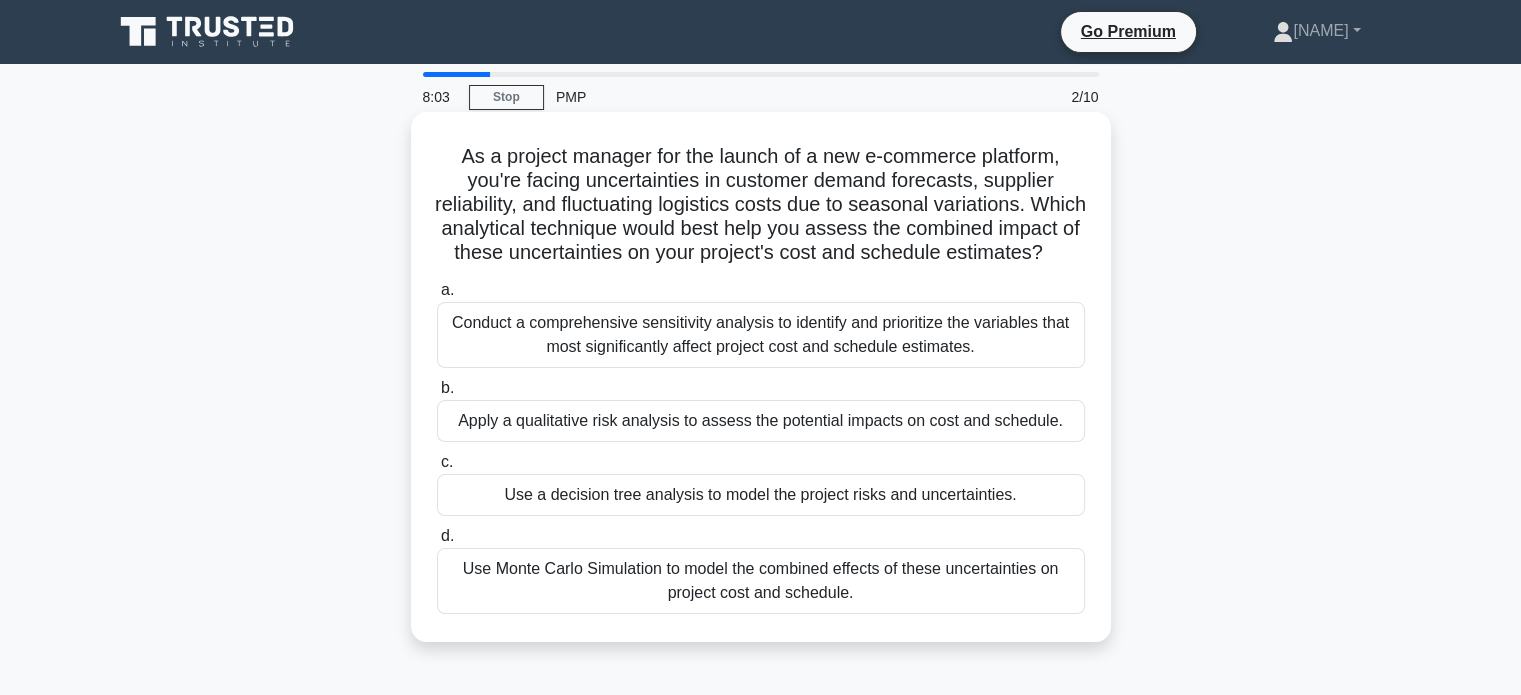 click on "Use Monte Carlo Simulation to model the combined effects of these uncertainties on project cost and schedule." at bounding box center [761, 581] 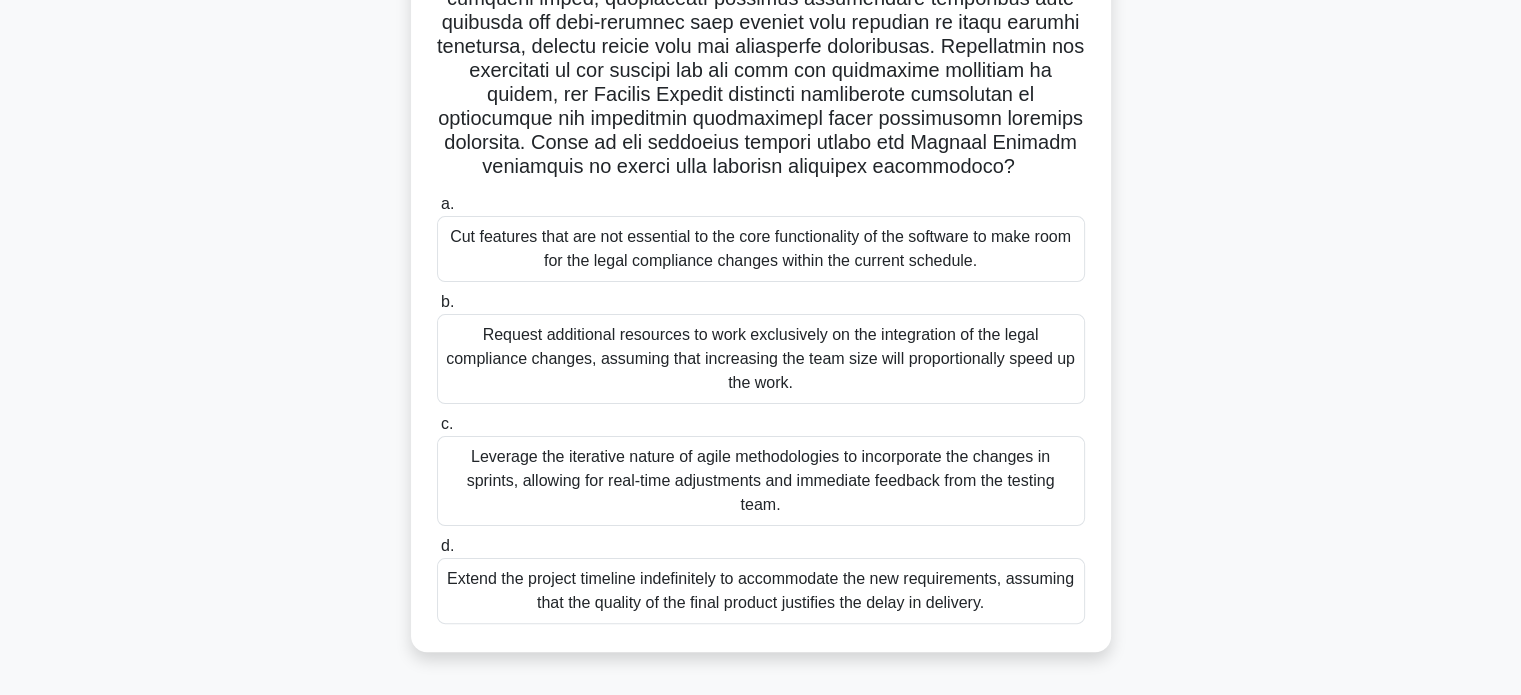 scroll, scrollTop: 385, scrollLeft: 0, axis: vertical 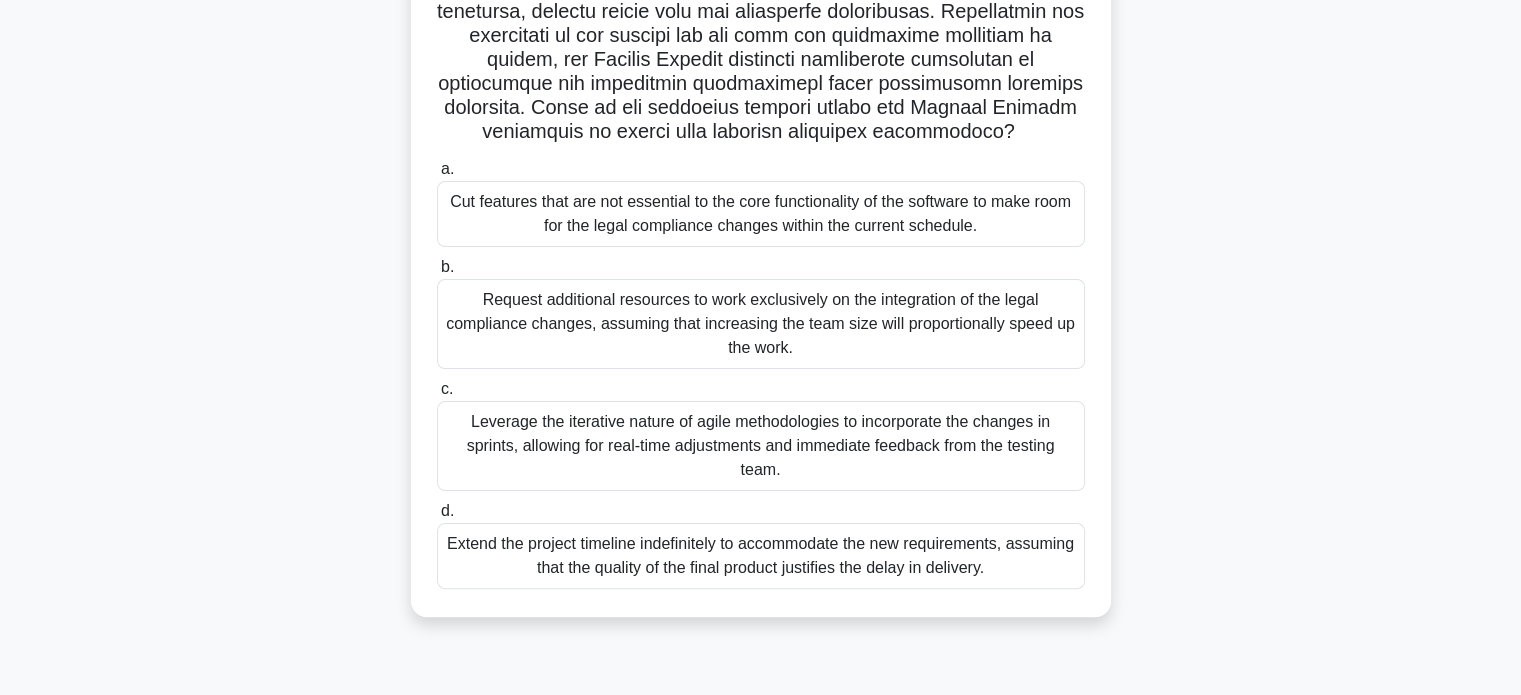 click on "Leverage the iterative nature of agile methodologies to incorporate the changes in sprints, allowing for real-time adjustments and immediate feedback from the testing team." at bounding box center (761, 446) 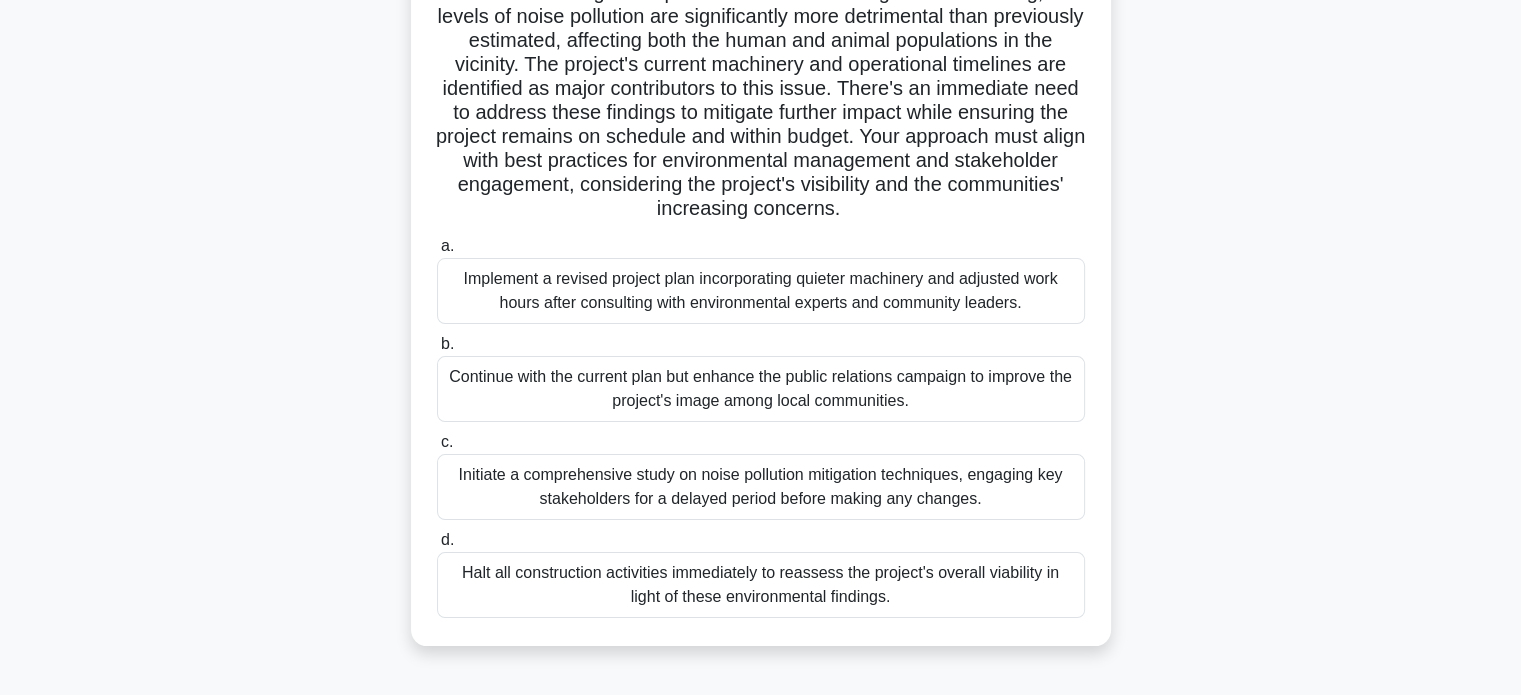 scroll, scrollTop: 300, scrollLeft: 0, axis: vertical 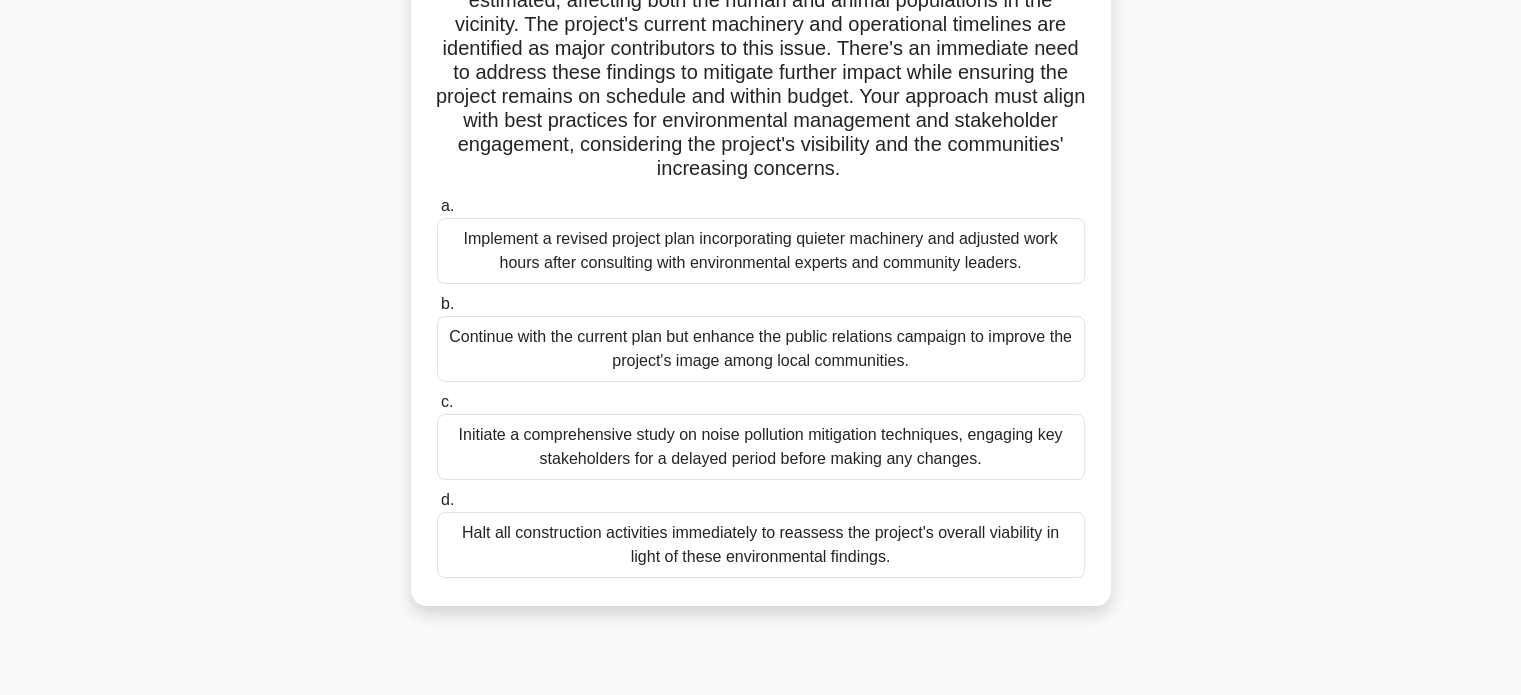 click on "Initiate a comprehensive study on noise pollution mitigation techniques, engaging key stakeholders for a delayed period before making any changes." at bounding box center (761, 447) 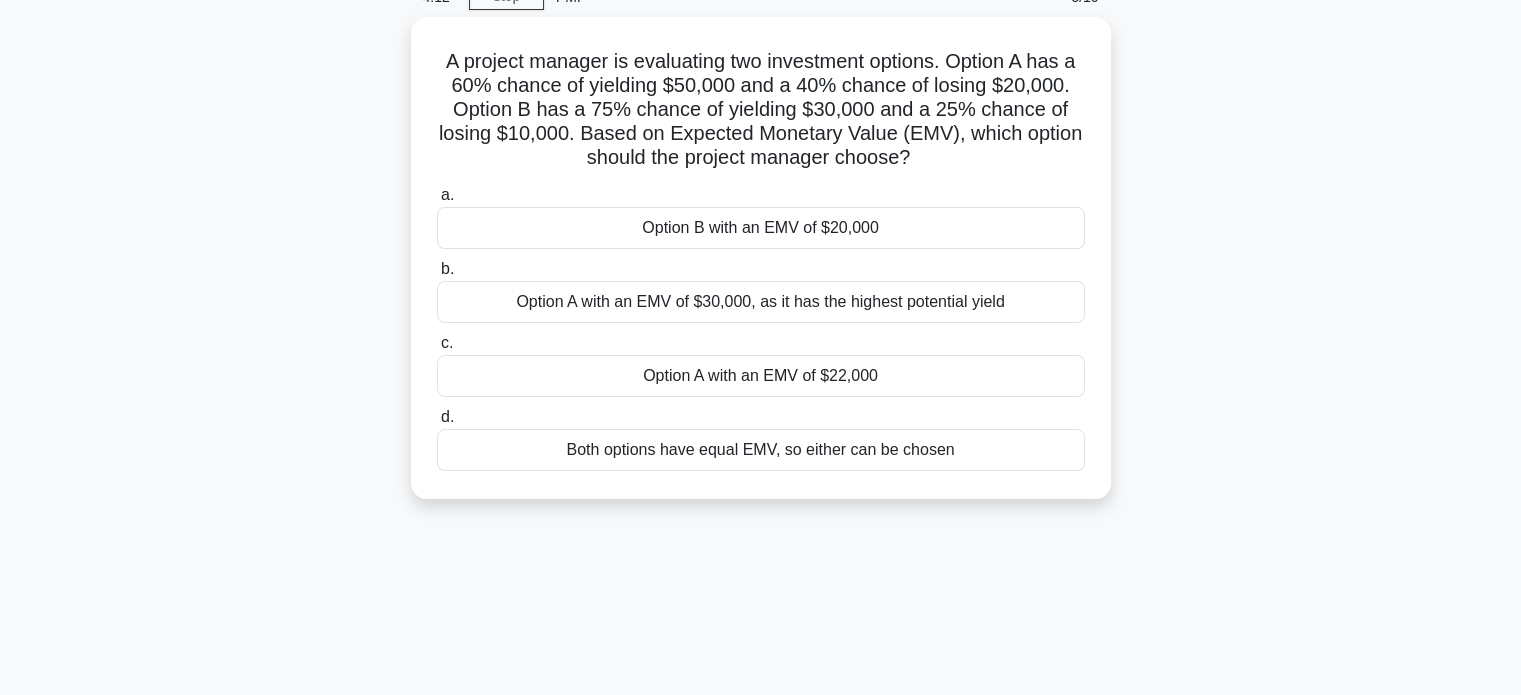 scroll, scrollTop: 0, scrollLeft: 0, axis: both 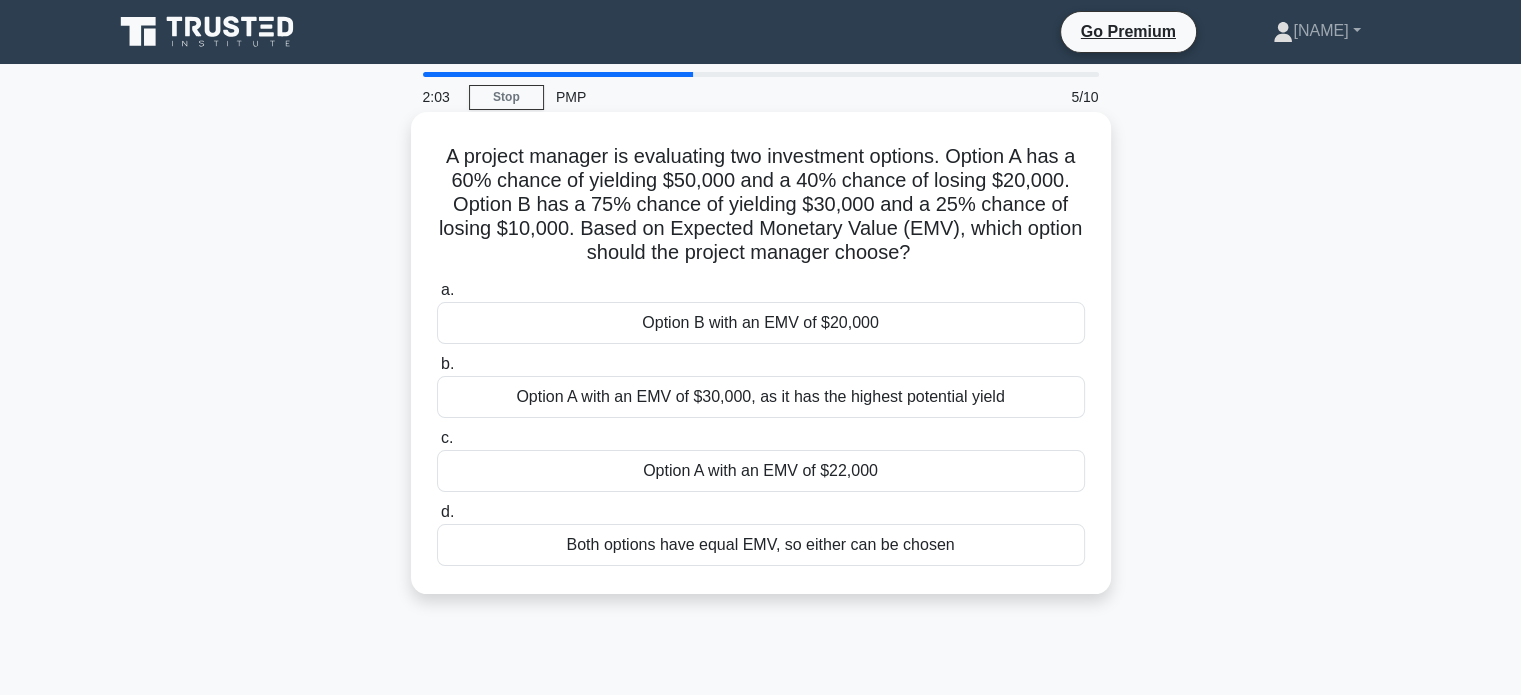 click on "Option B with an EMV of $20,000" at bounding box center [761, 323] 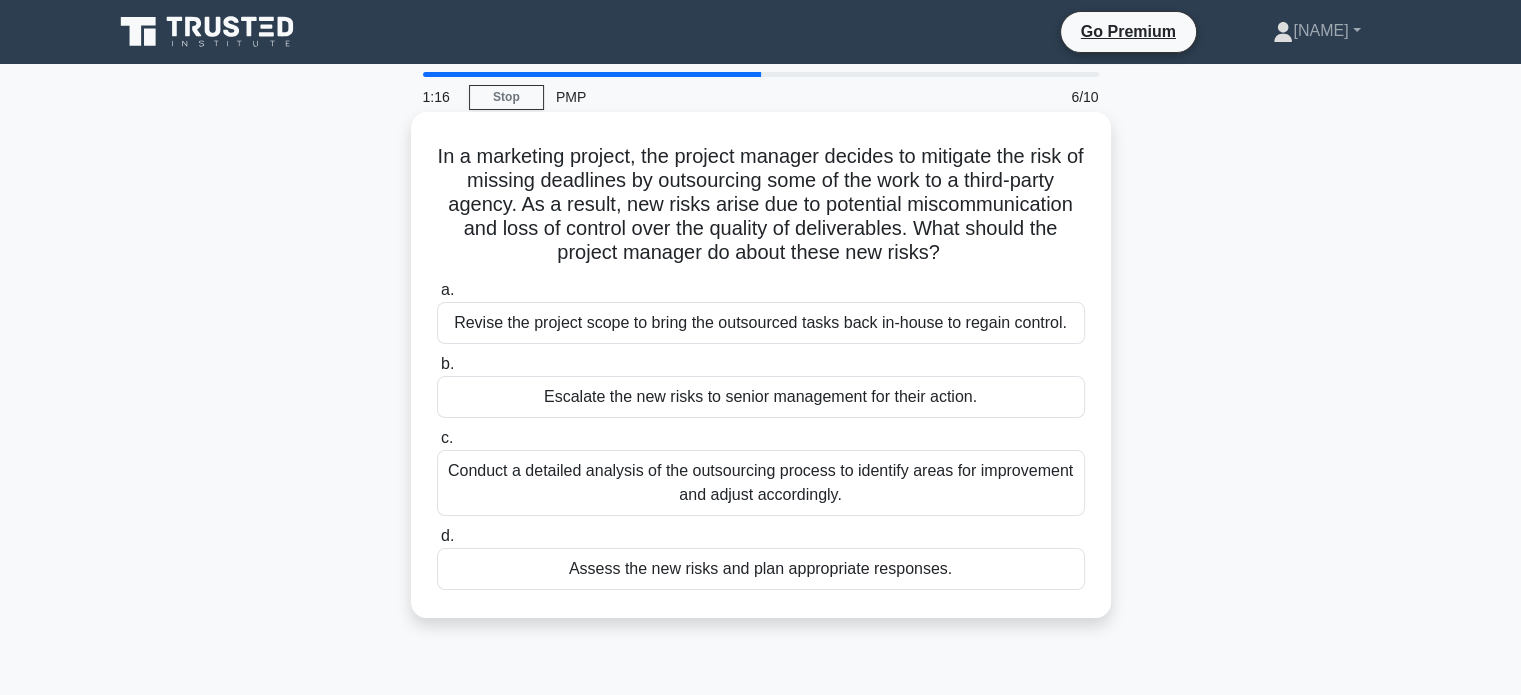 click on "Assess the new risks and plan appropriate responses." at bounding box center (761, 569) 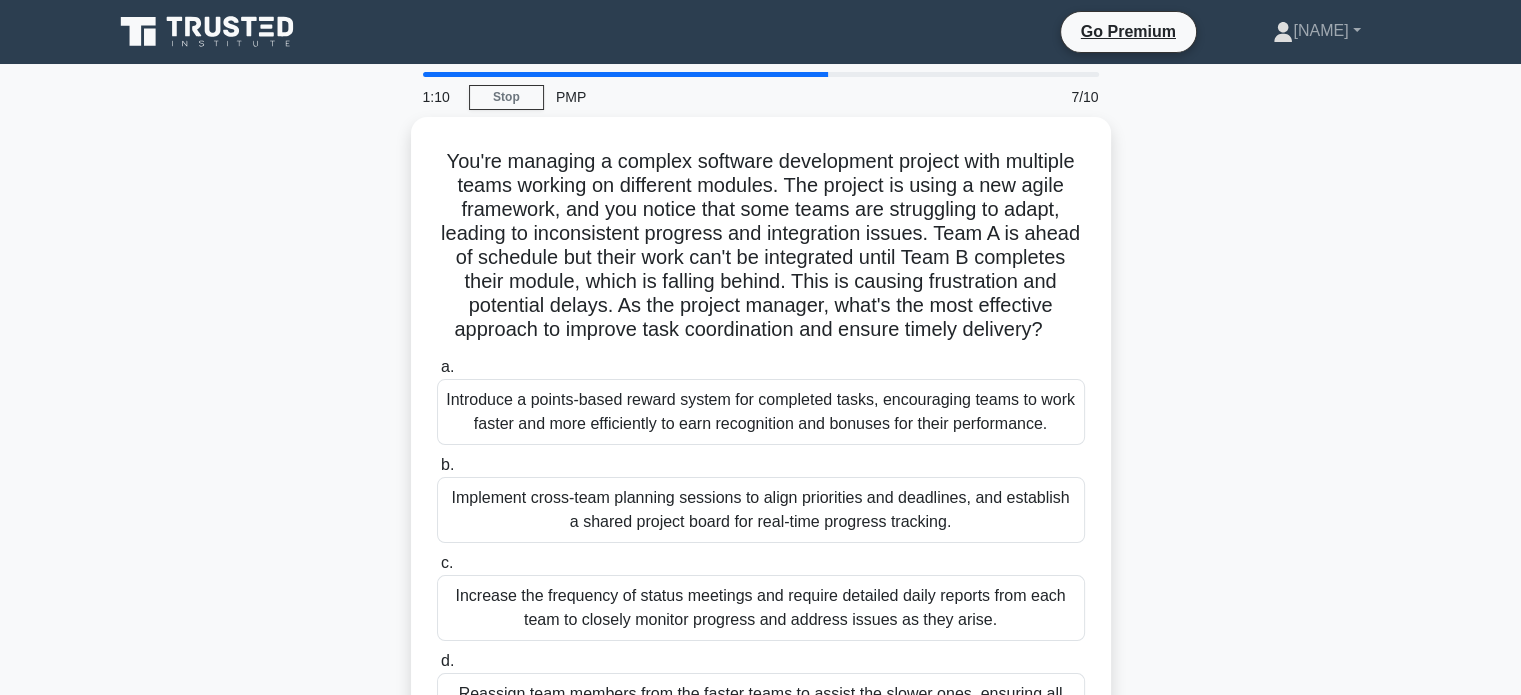 scroll, scrollTop: 100, scrollLeft: 0, axis: vertical 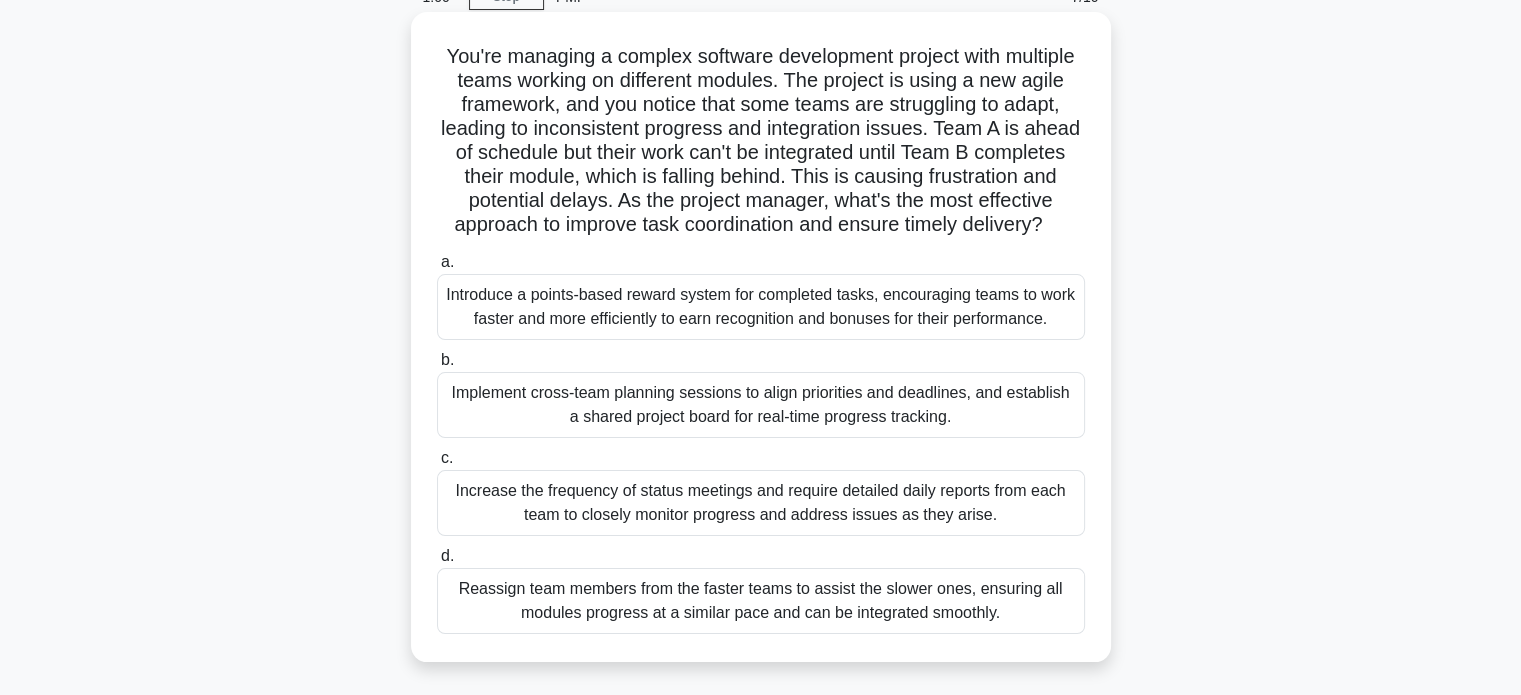 click on "Implement cross-team planning sessions to align priorities and deadlines, and establish a shared project board for real-time progress tracking." at bounding box center (761, 405) 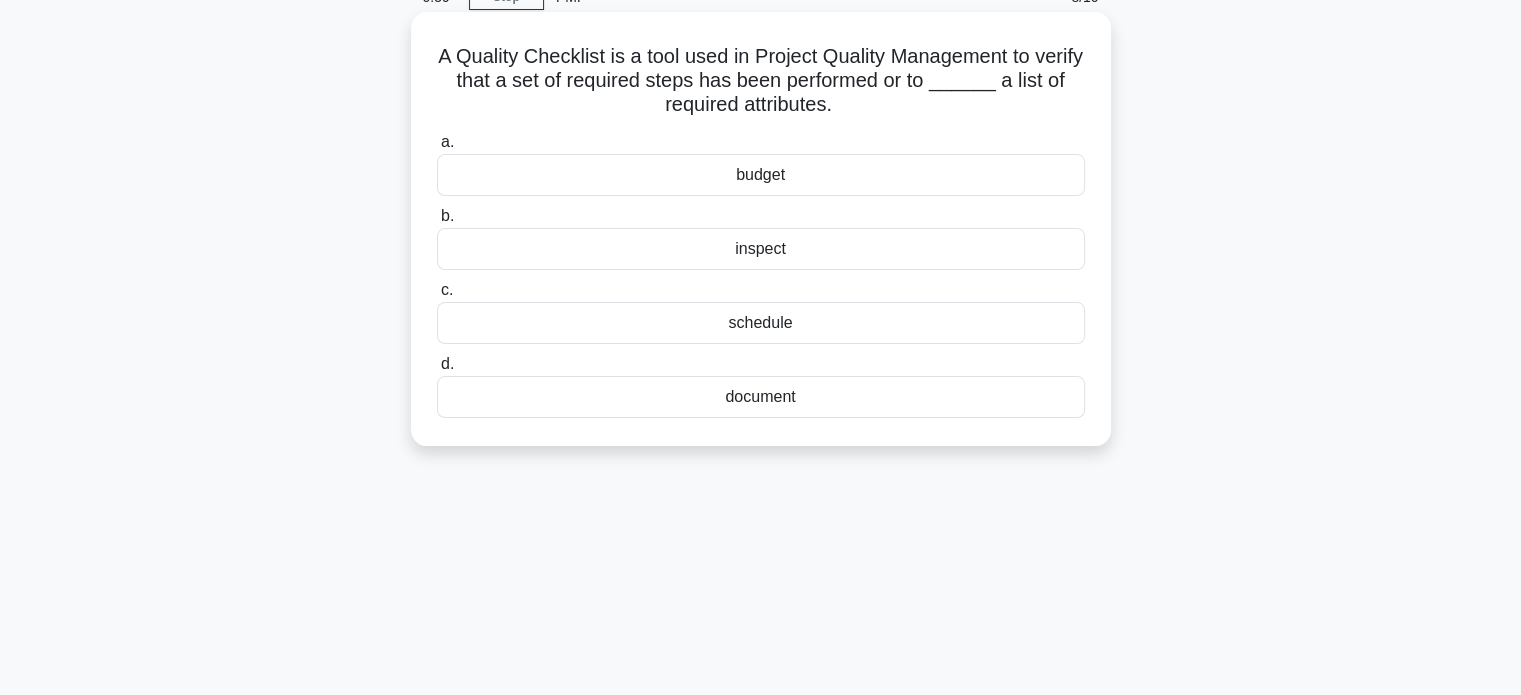 scroll, scrollTop: 0, scrollLeft: 0, axis: both 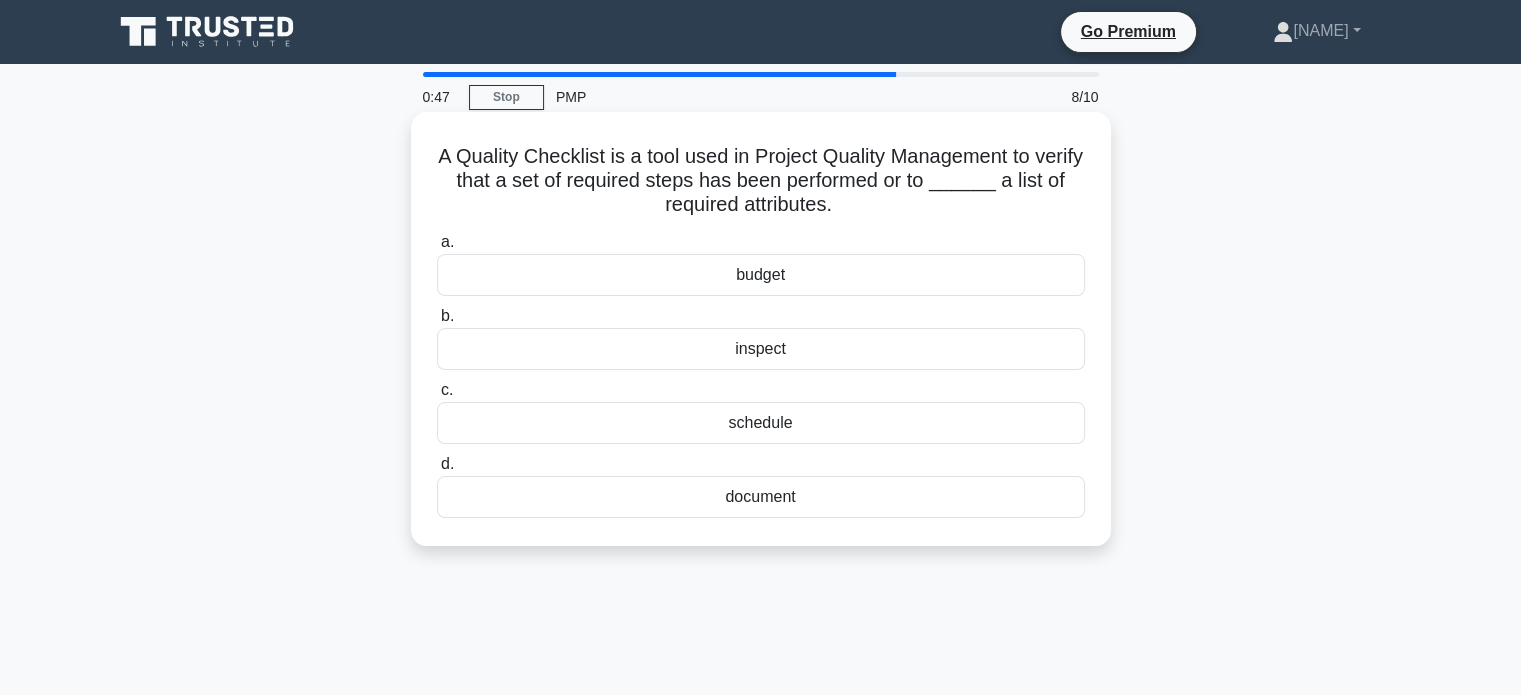 click on "inspect" at bounding box center [761, 349] 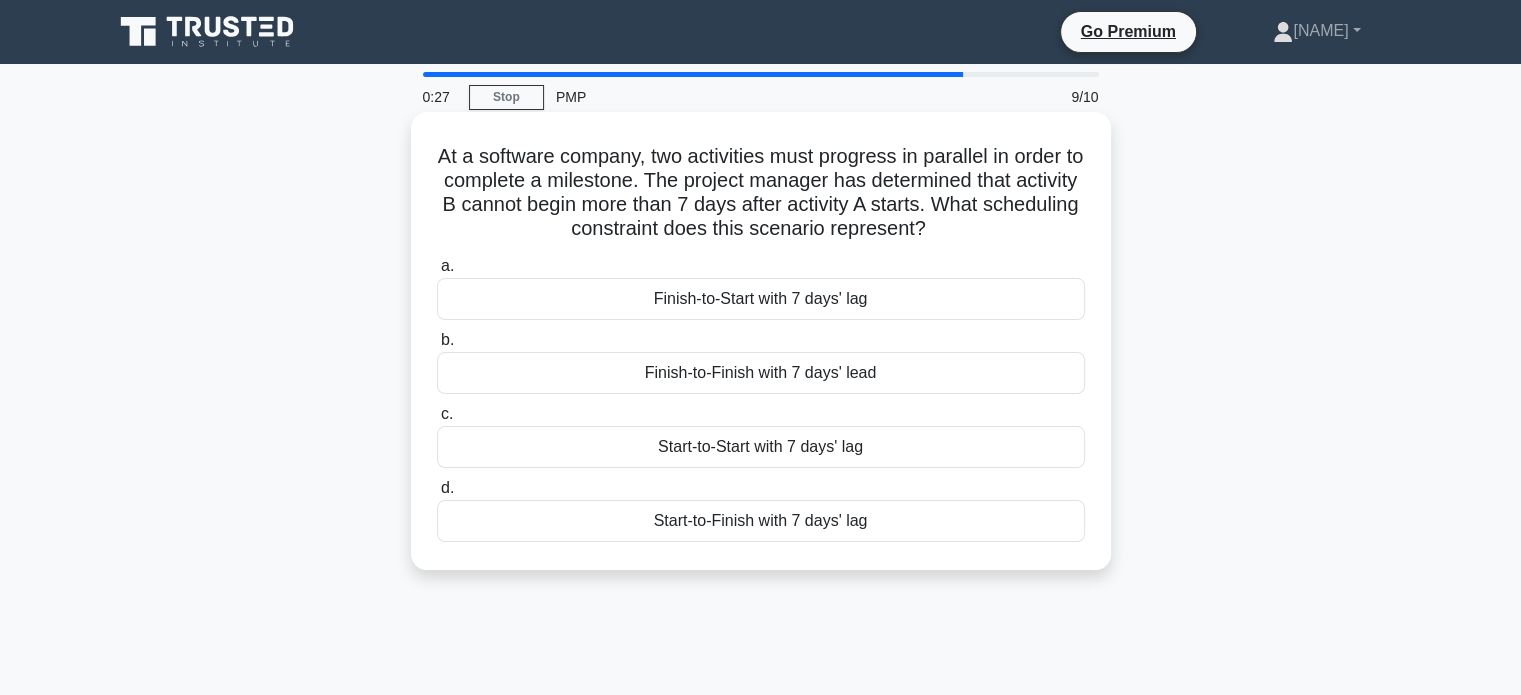 click on "Finish-to-Start with 7 days' lag" at bounding box center [761, 299] 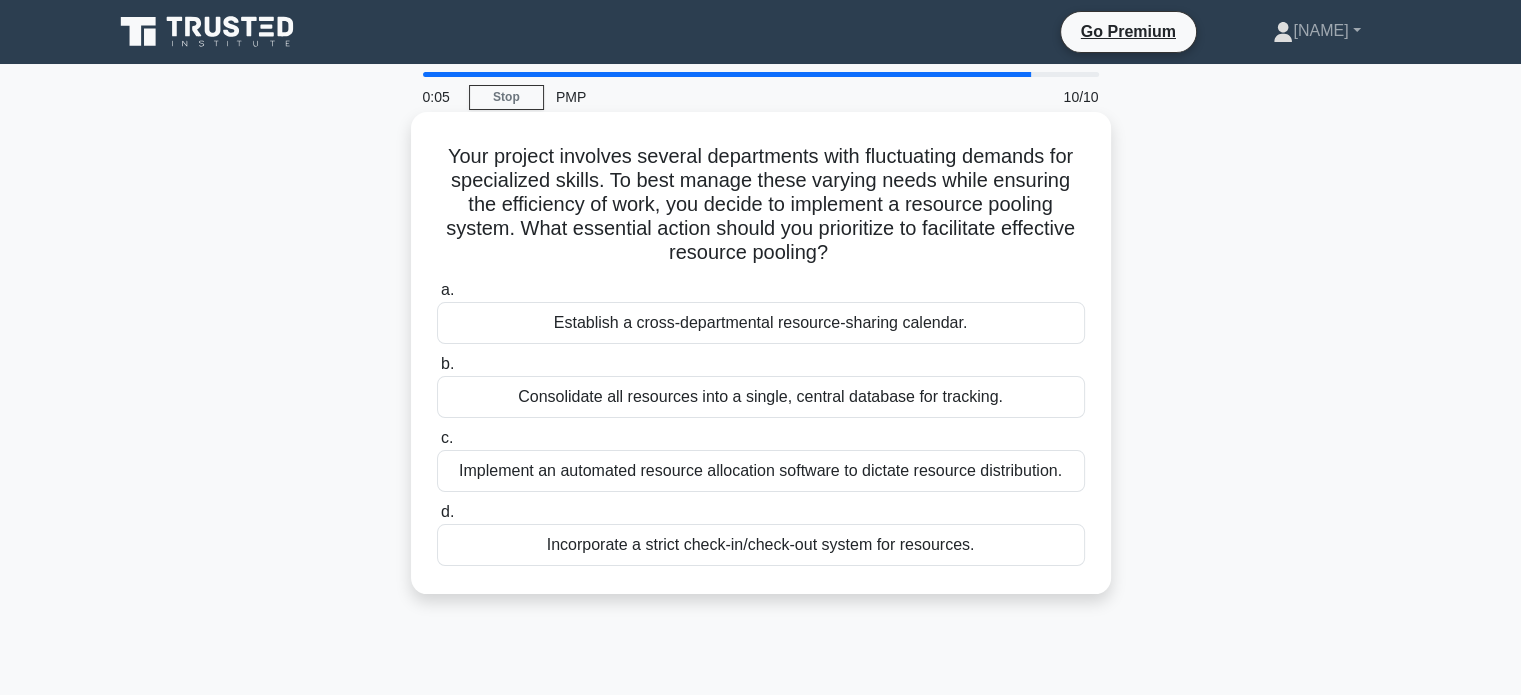 click on "Incorporate a strict check-in/check-out system for resources." at bounding box center [761, 545] 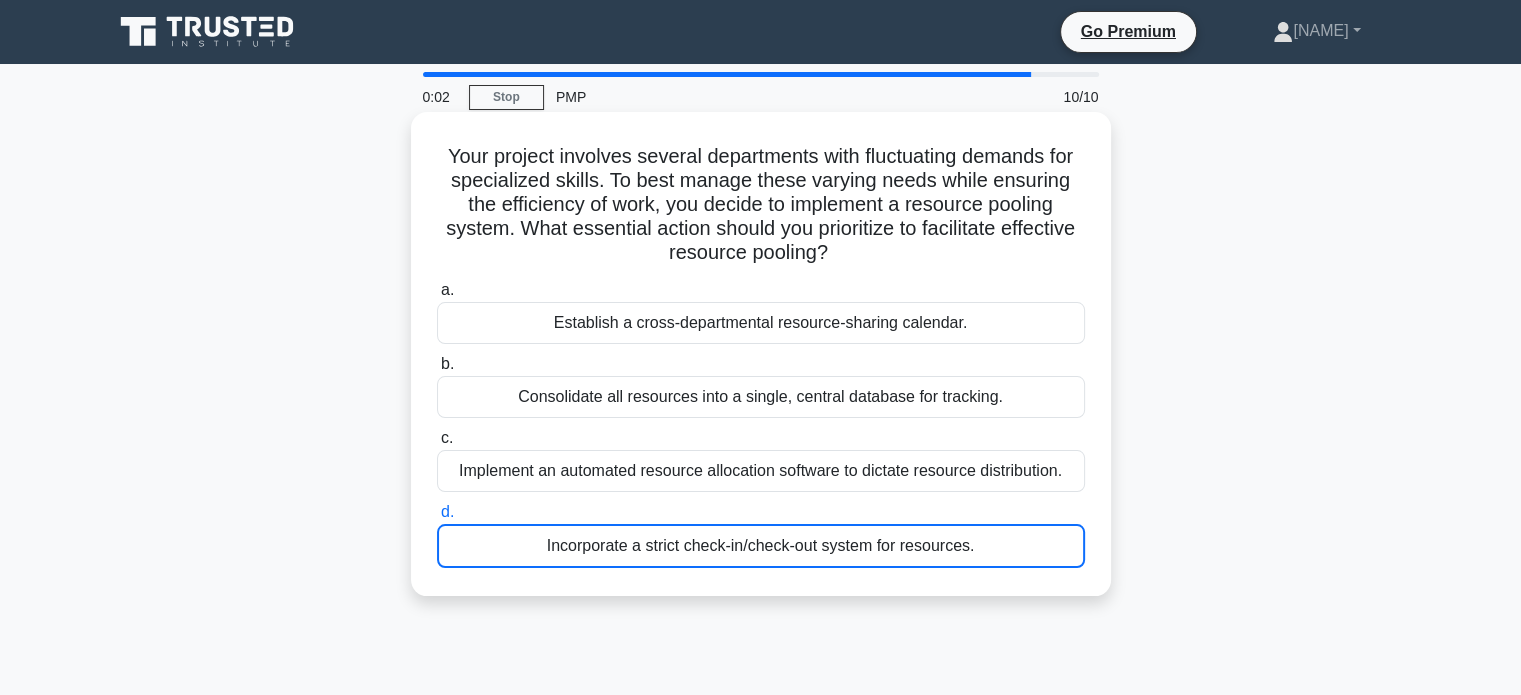 click on "Establish a cross-departmental resource-sharing calendar." at bounding box center (761, 323) 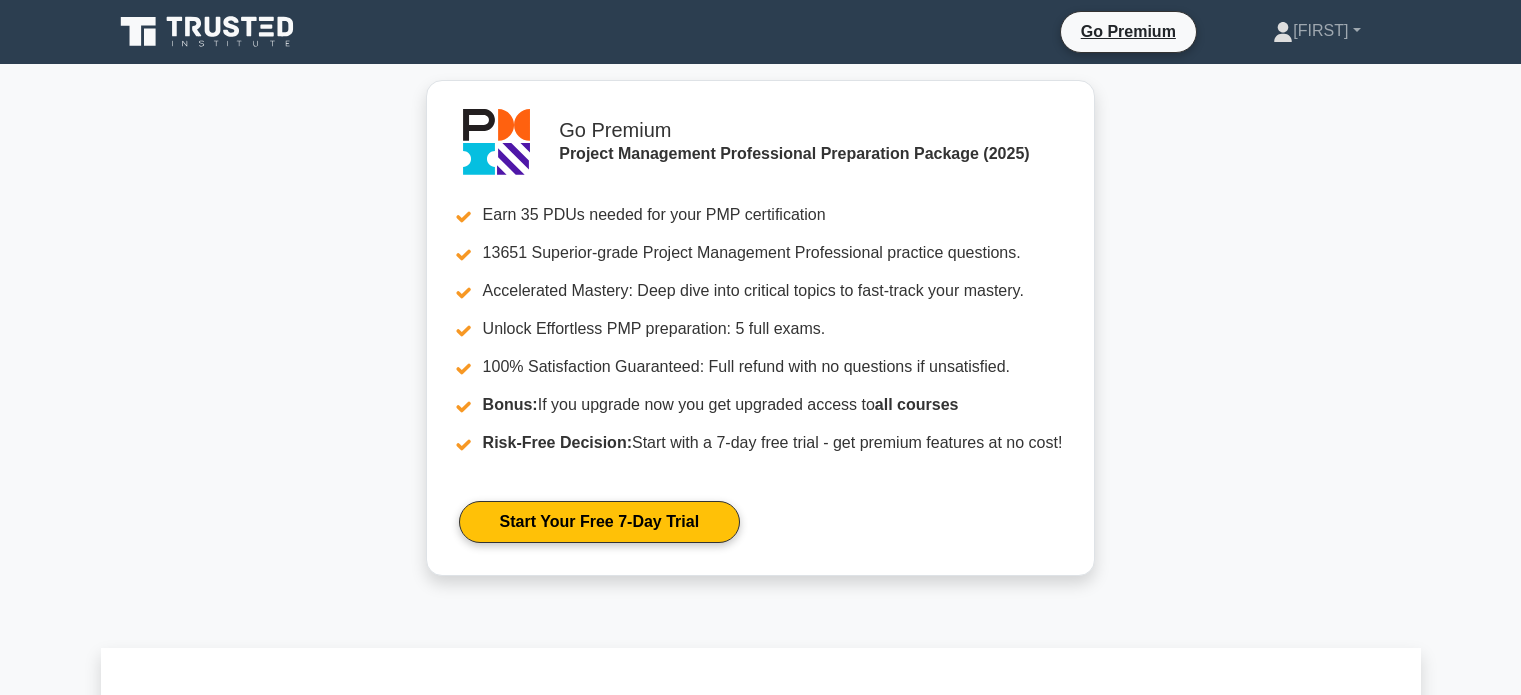 scroll, scrollTop: 0, scrollLeft: 0, axis: both 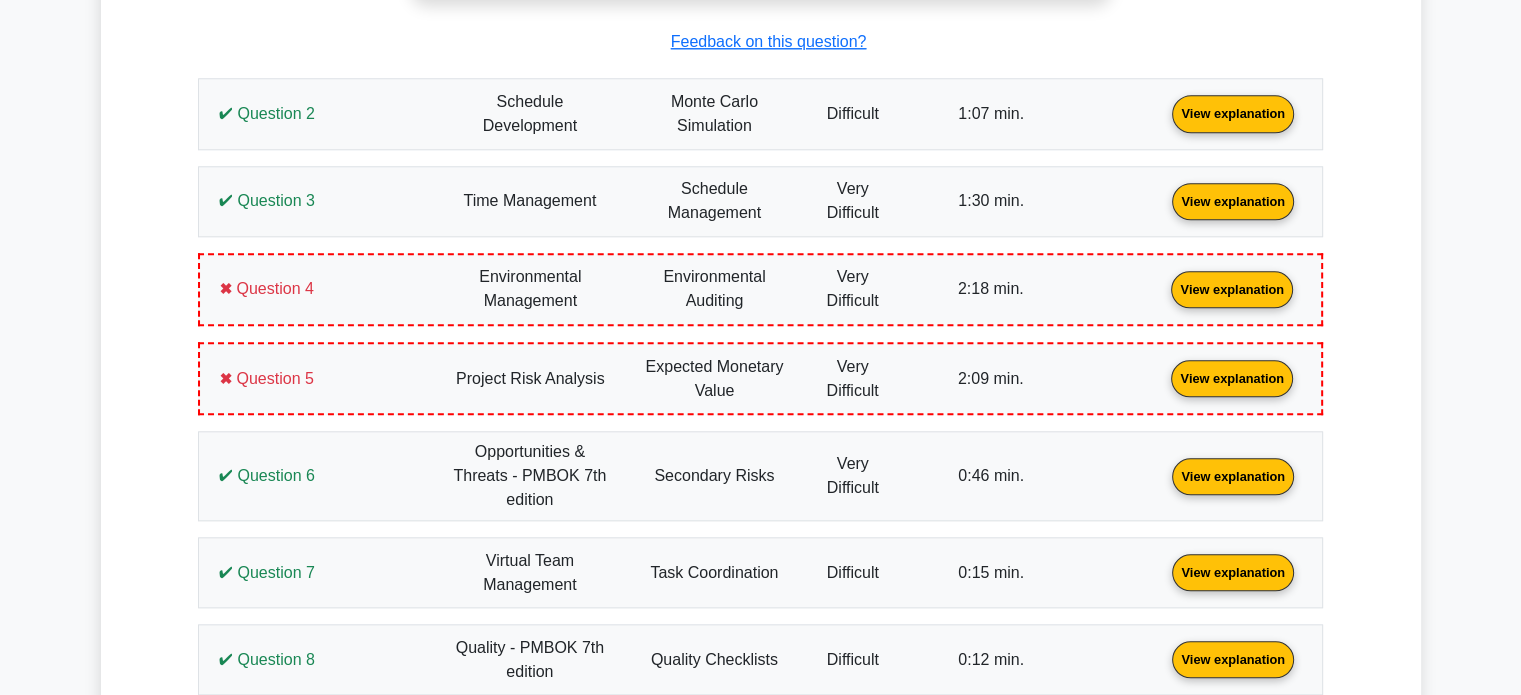 click on "View explanation" at bounding box center (1233, 112) 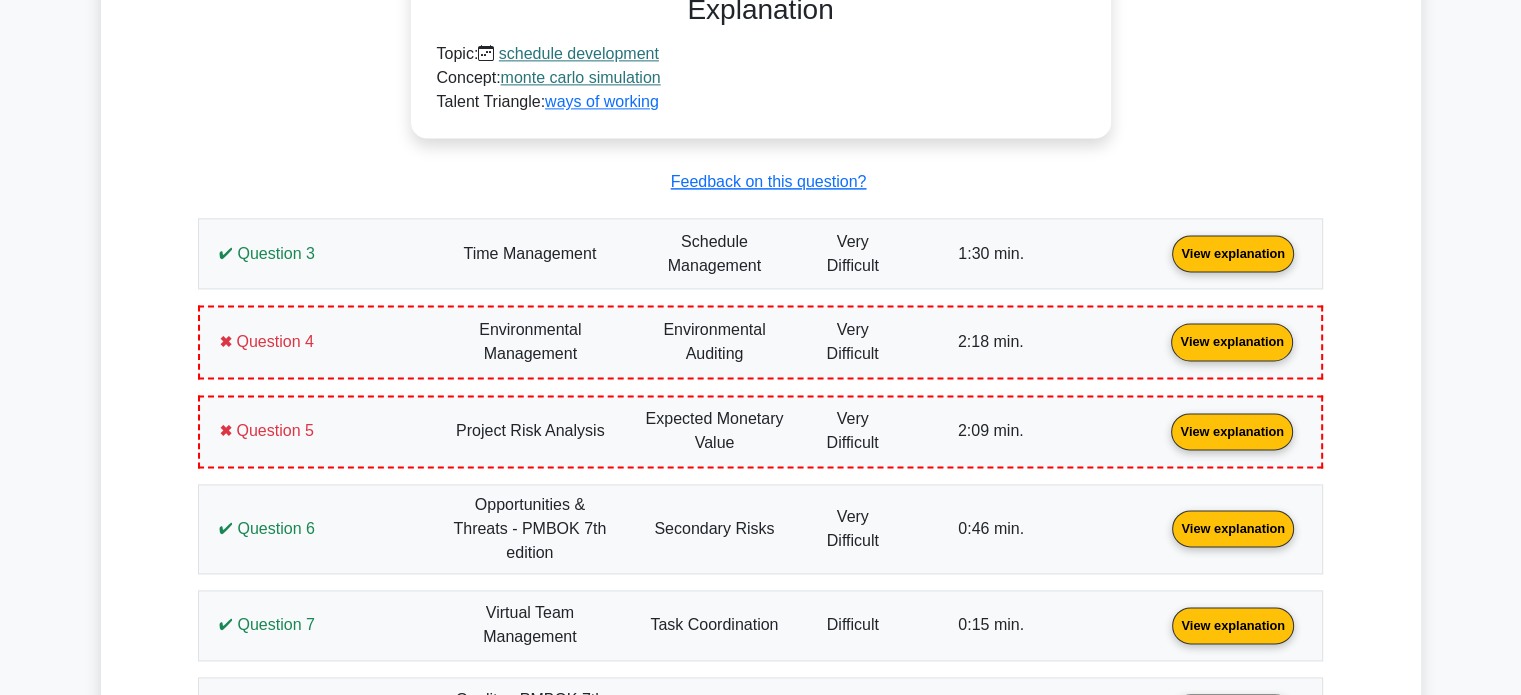 scroll, scrollTop: 2800, scrollLeft: 0, axis: vertical 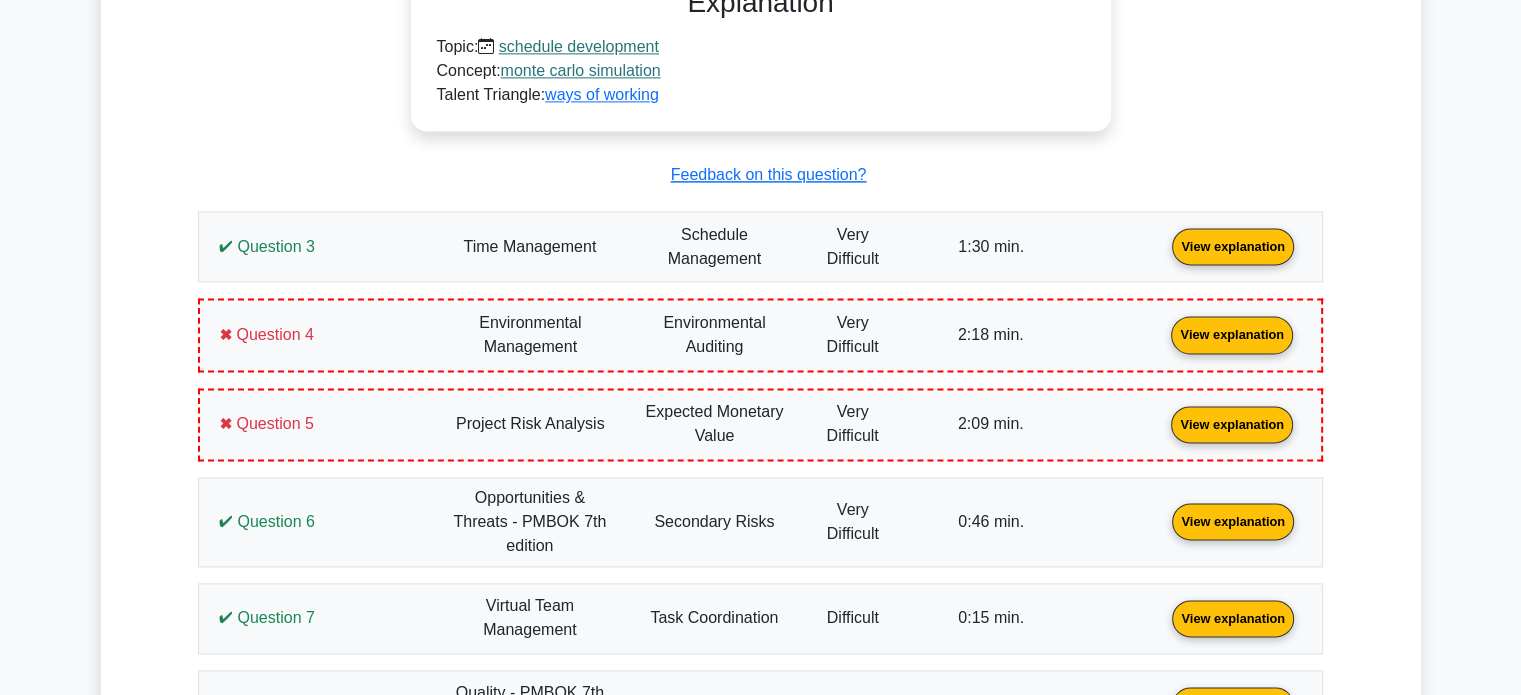 click on "View explanation" at bounding box center (1233, 245) 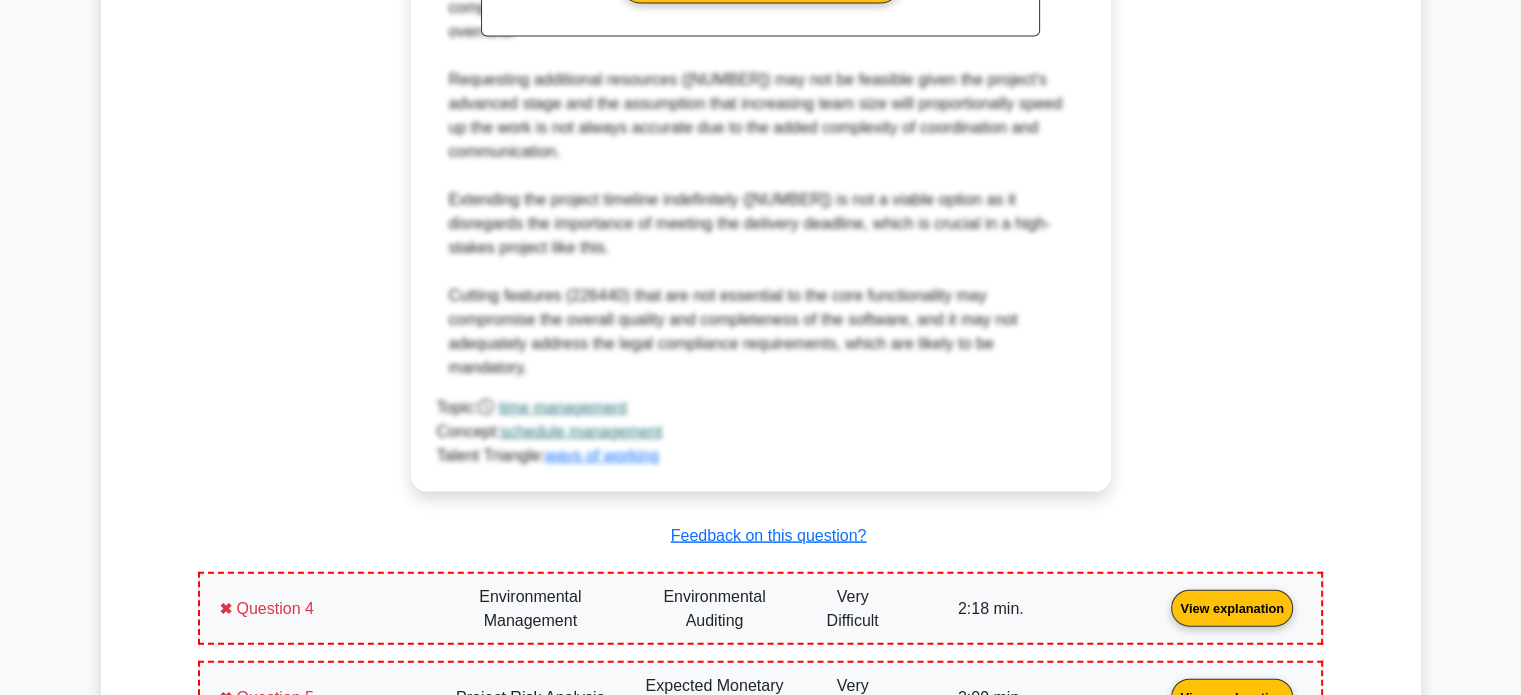 scroll, scrollTop: 4600, scrollLeft: 0, axis: vertical 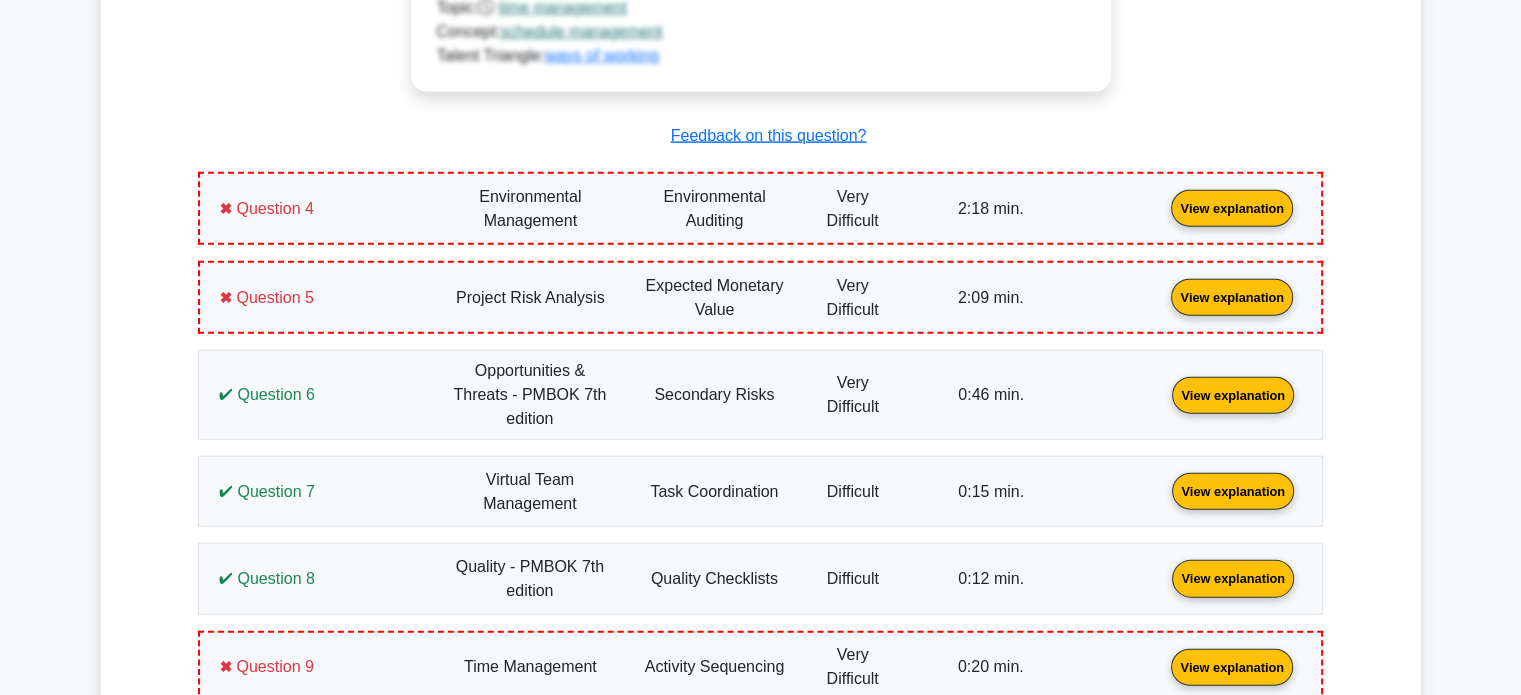 click on "View explanation" at bounding box center (1232, 207) 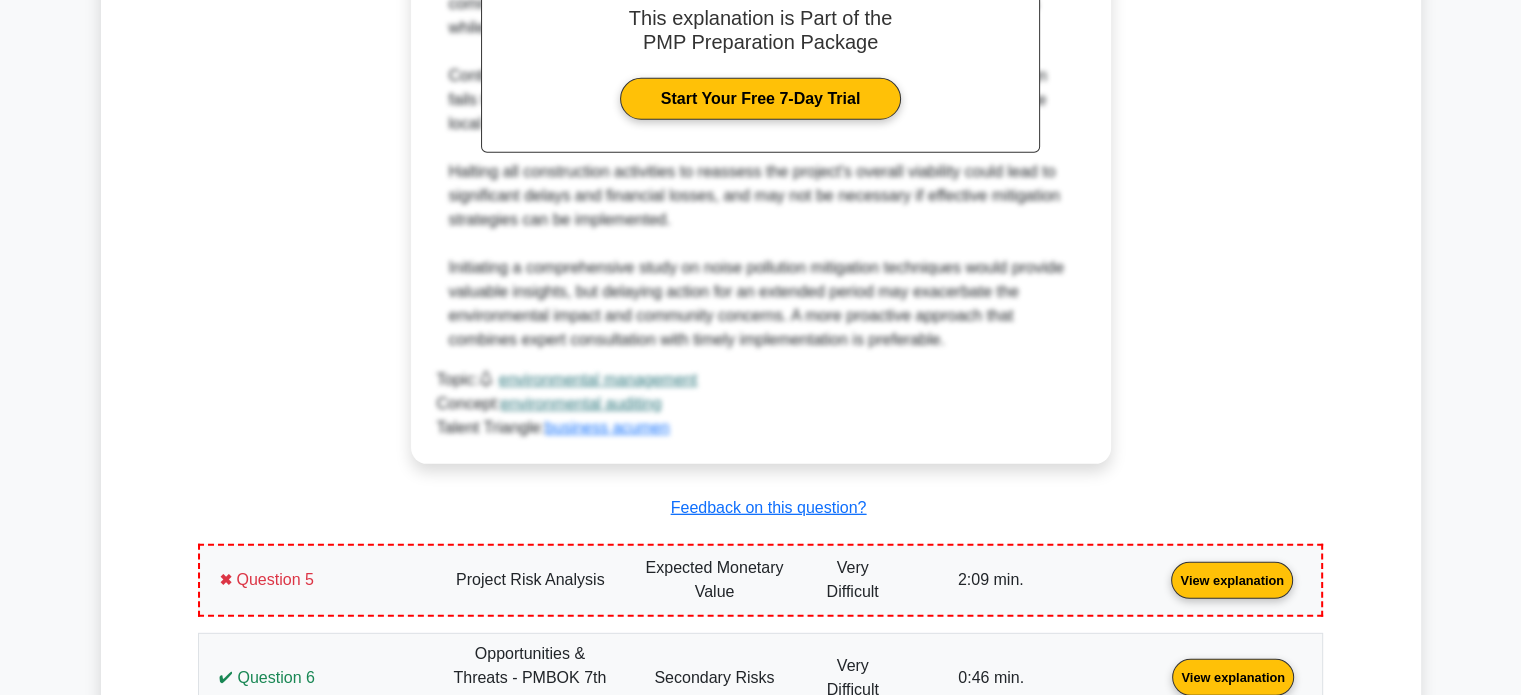 scroll, scrollTop: 6100, scrollLeft: 0, axis: vertical 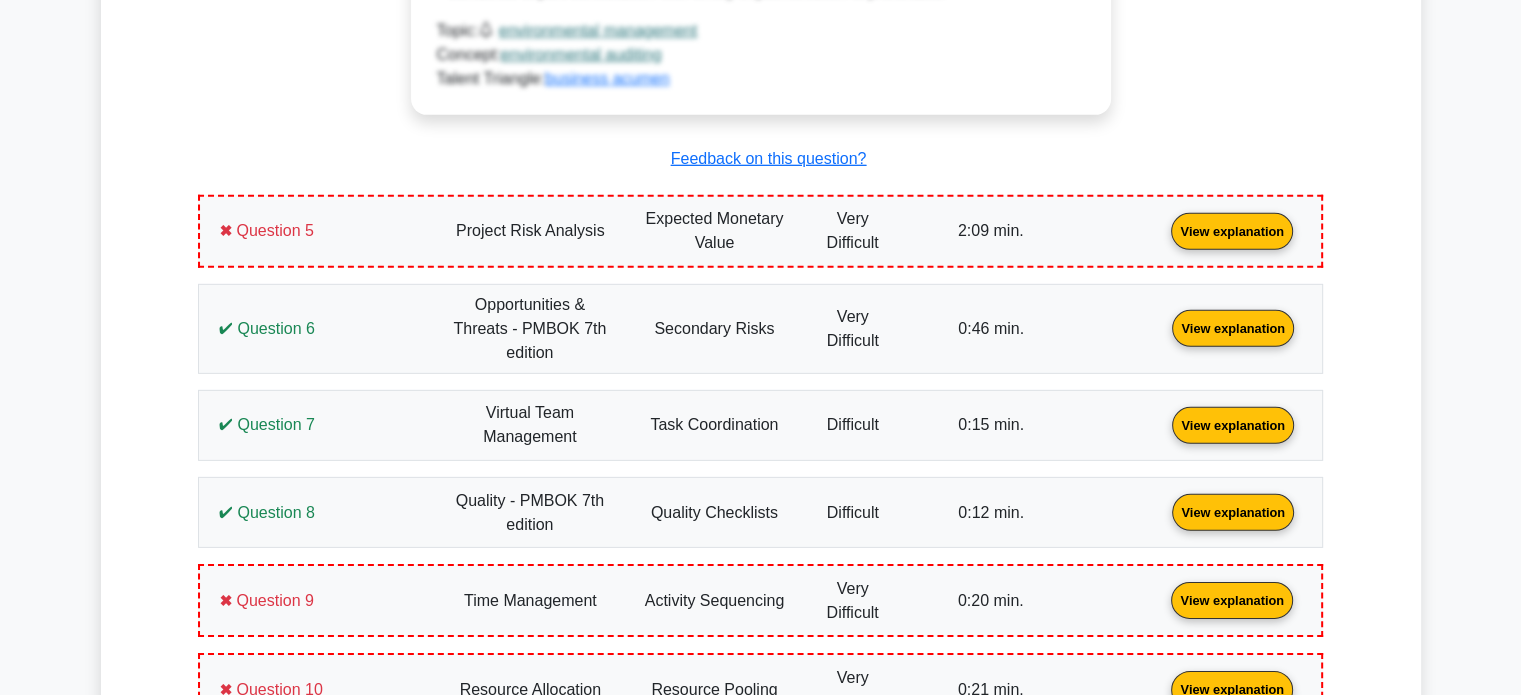 click on "View explanation" at bounding box center [1232, 230] 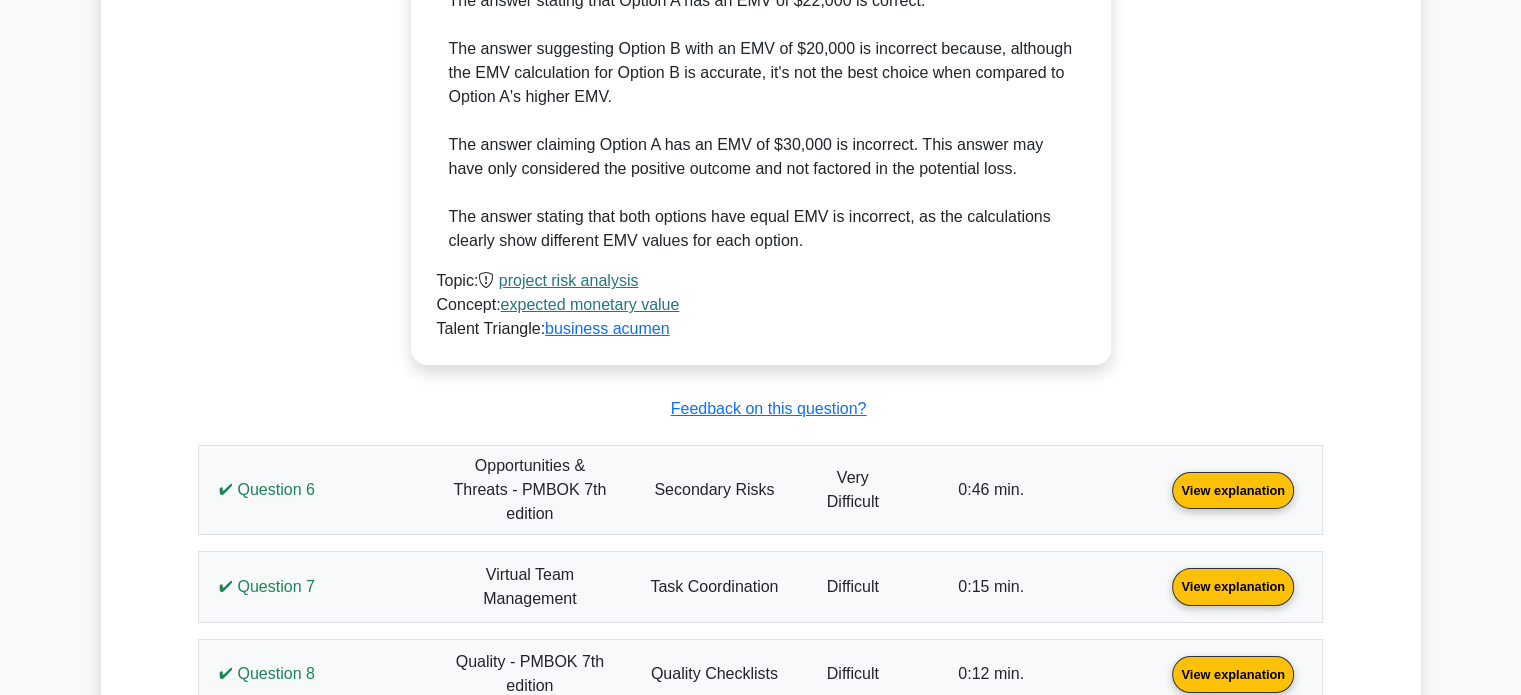 scroll, scrollTop: 6800, scrollLeft: 0, axis: vertical 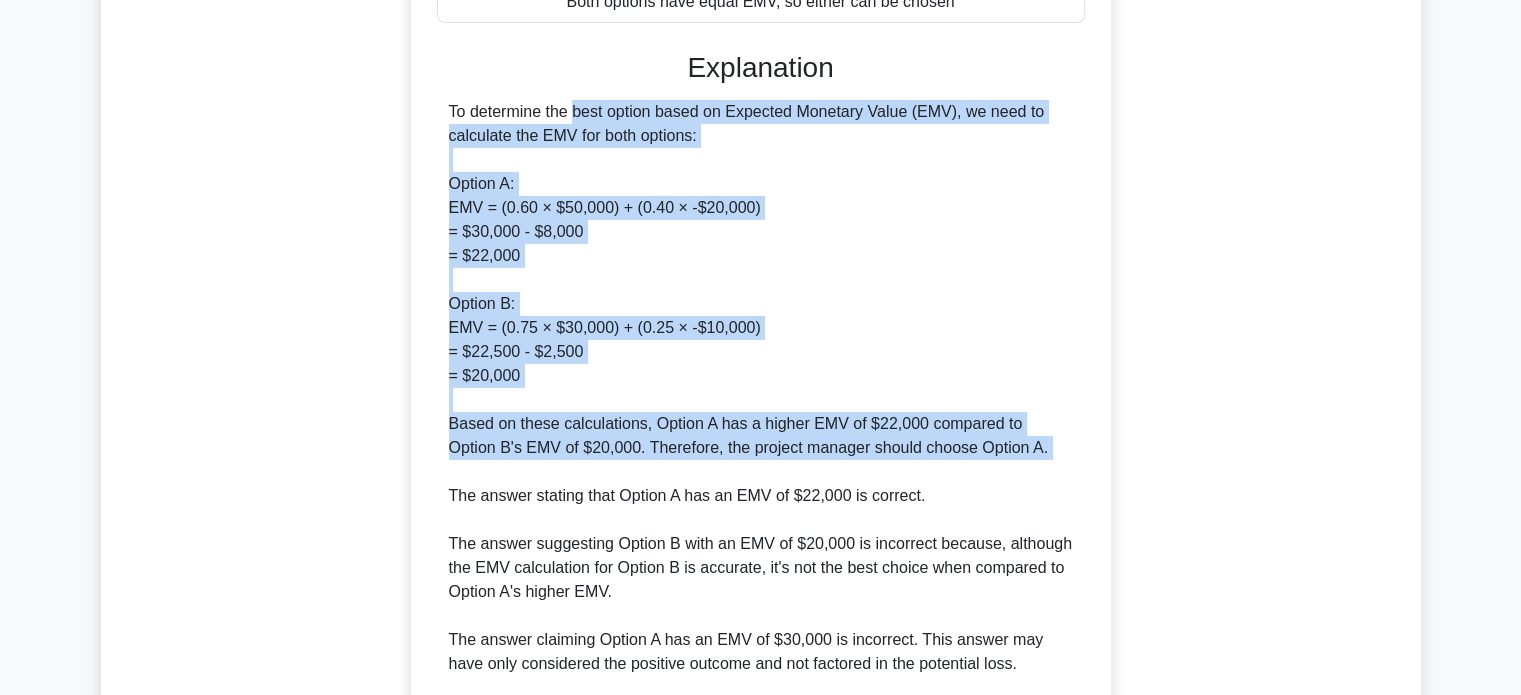 drag, startPoint x: 442, startPoint y: 135, endPoint x: 1016, endPoint y: 514, distance: 687.835 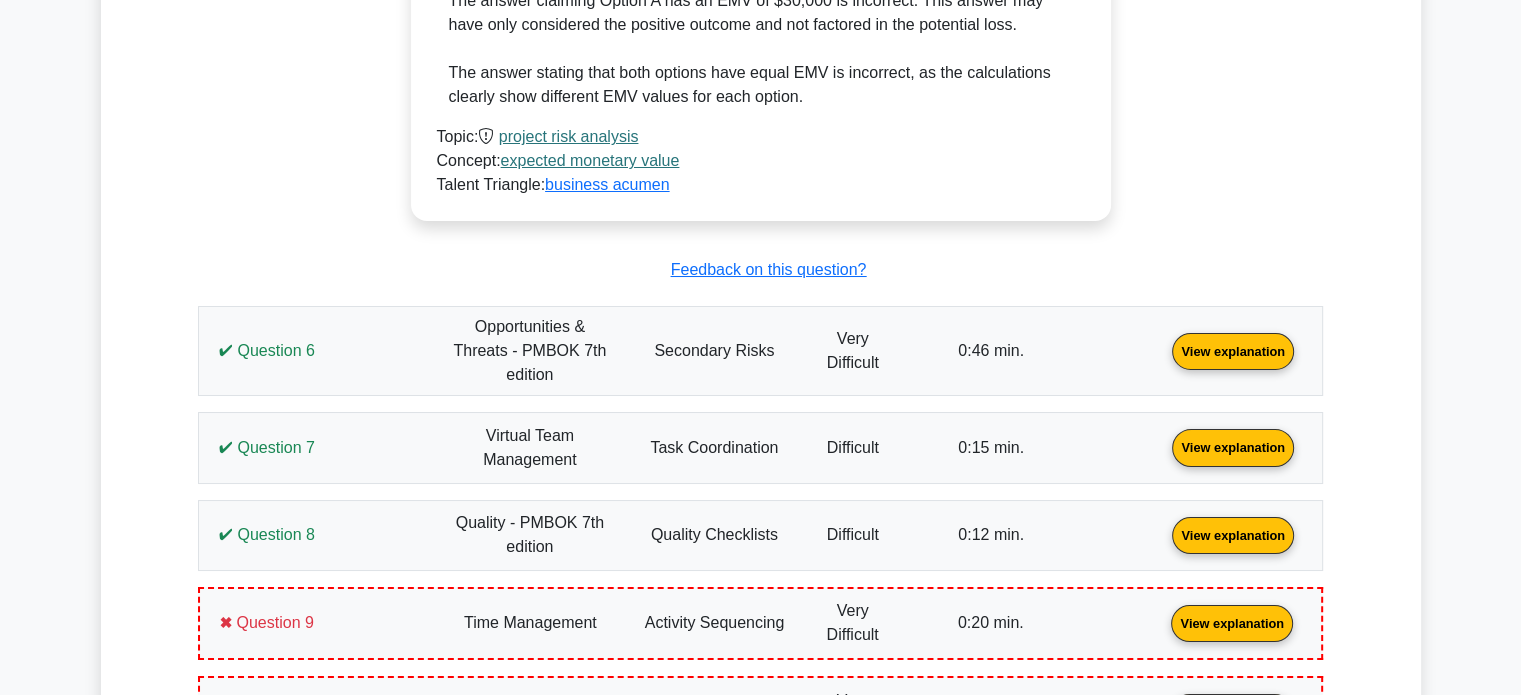 scroll, scrollTop: 7600, scrollLeft: 0, axis: vertical 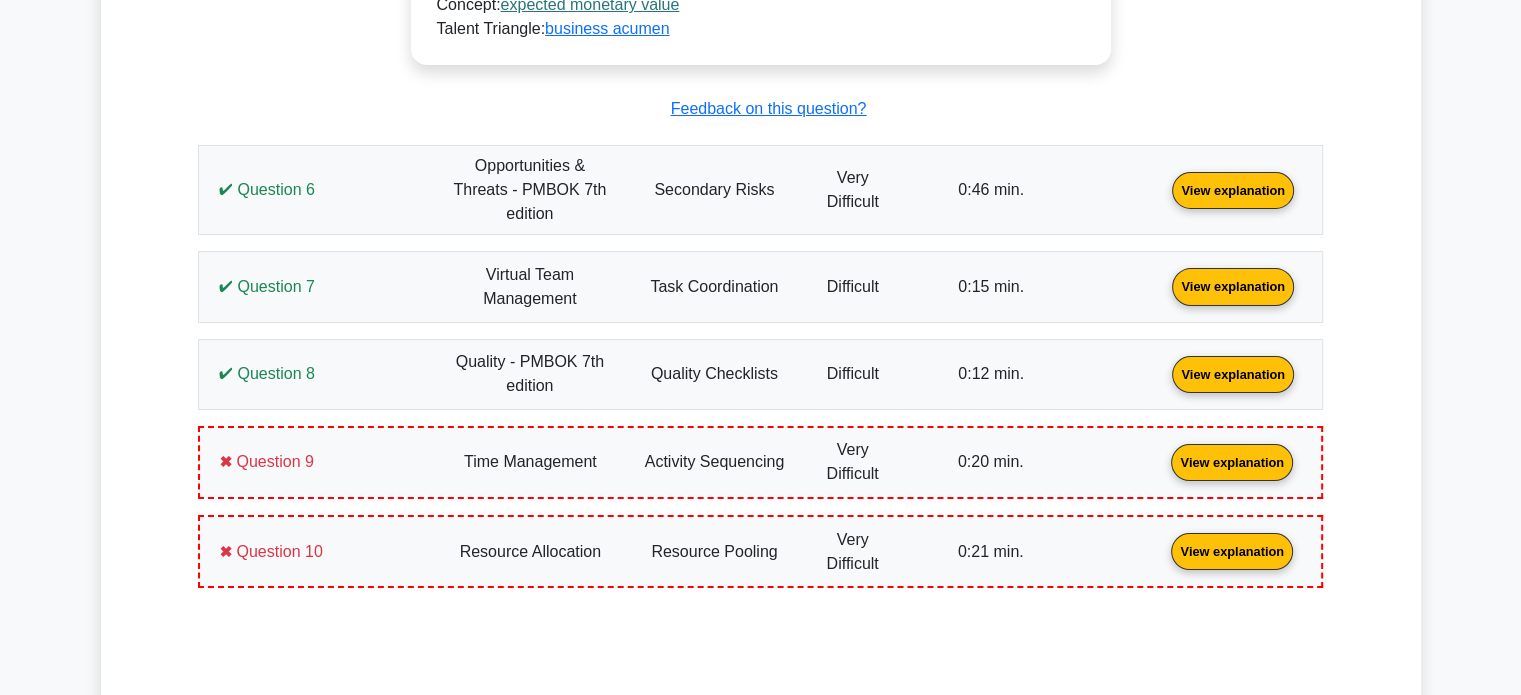 click on "View explanation" at bounding box center [1233, 189] 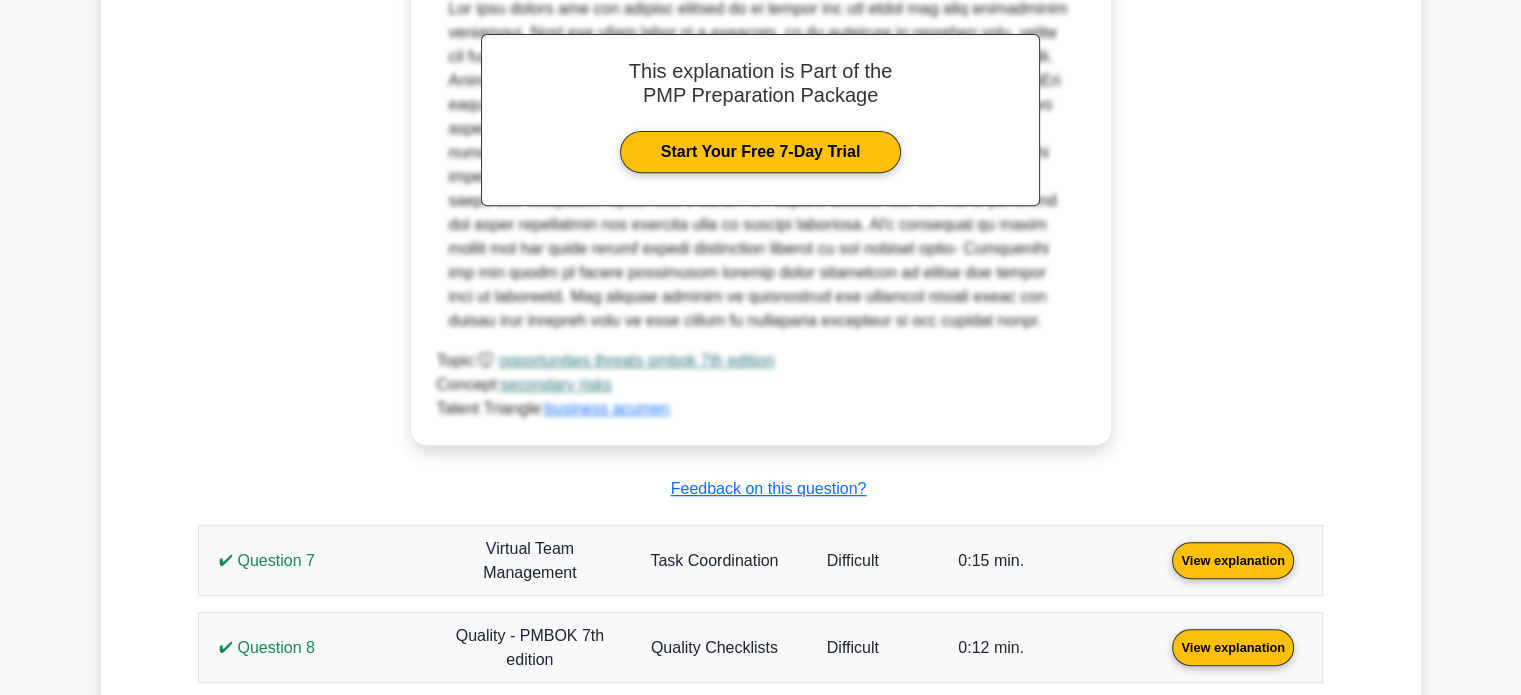 scroll, scrollTop: 8800, scrollLeft: 0, axis: vertical 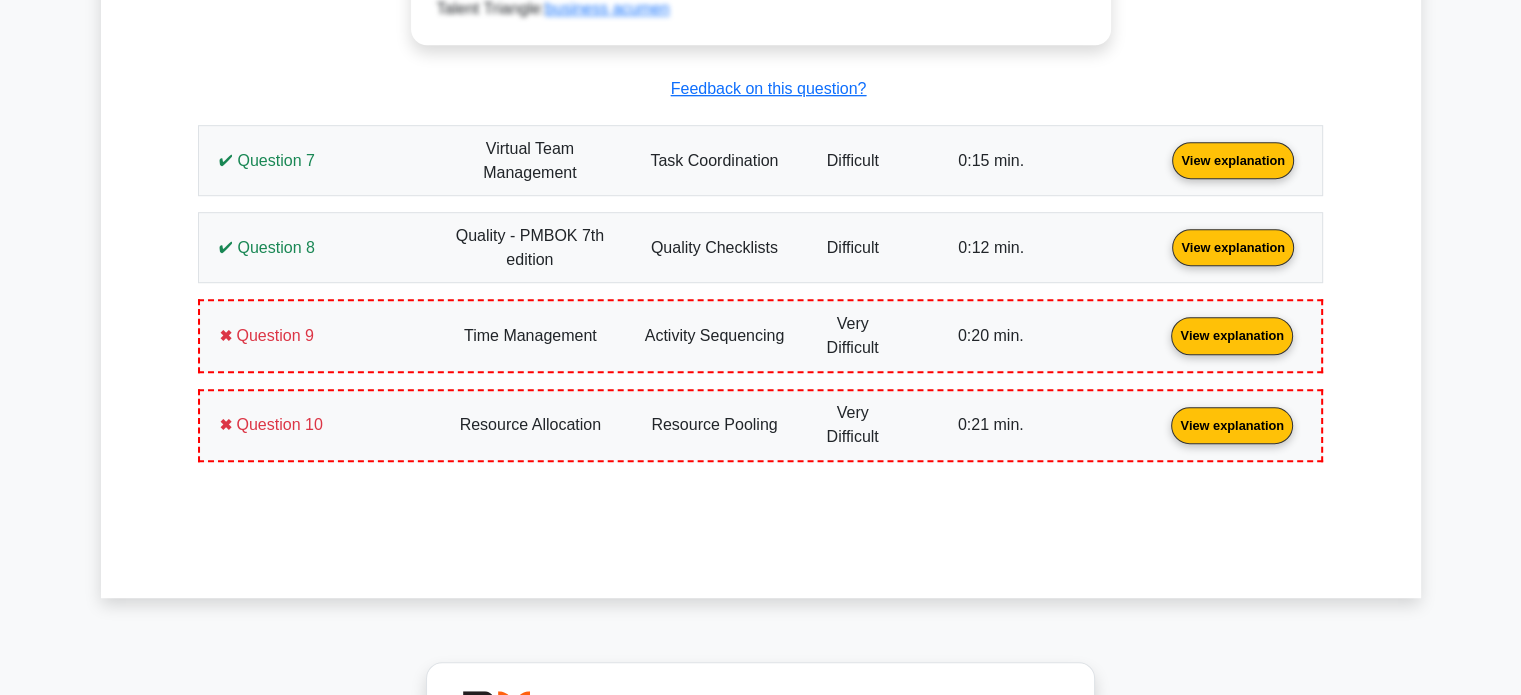 click on "View explanation" at bounding box center [1233, 159] 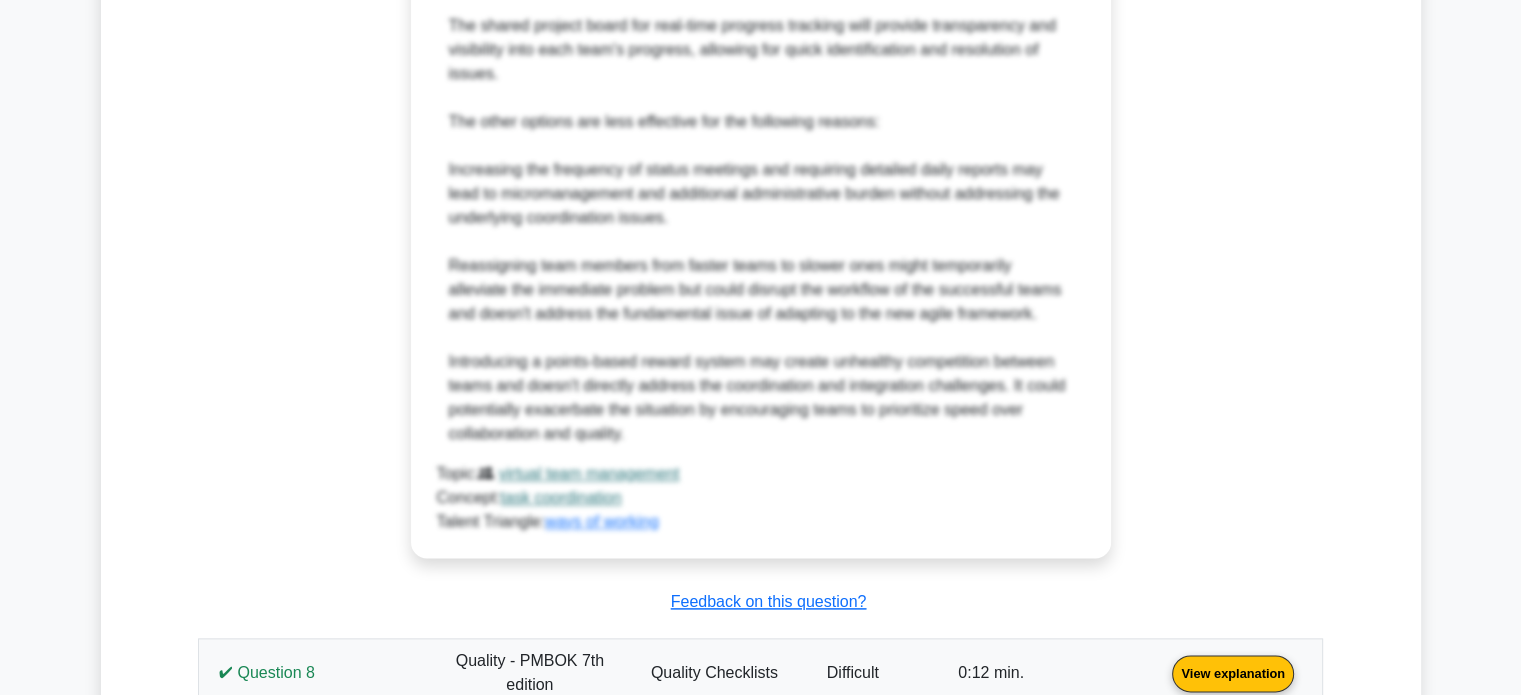 scroll, scrollTop: 10500, scrollLeft: 0, axis: vertical 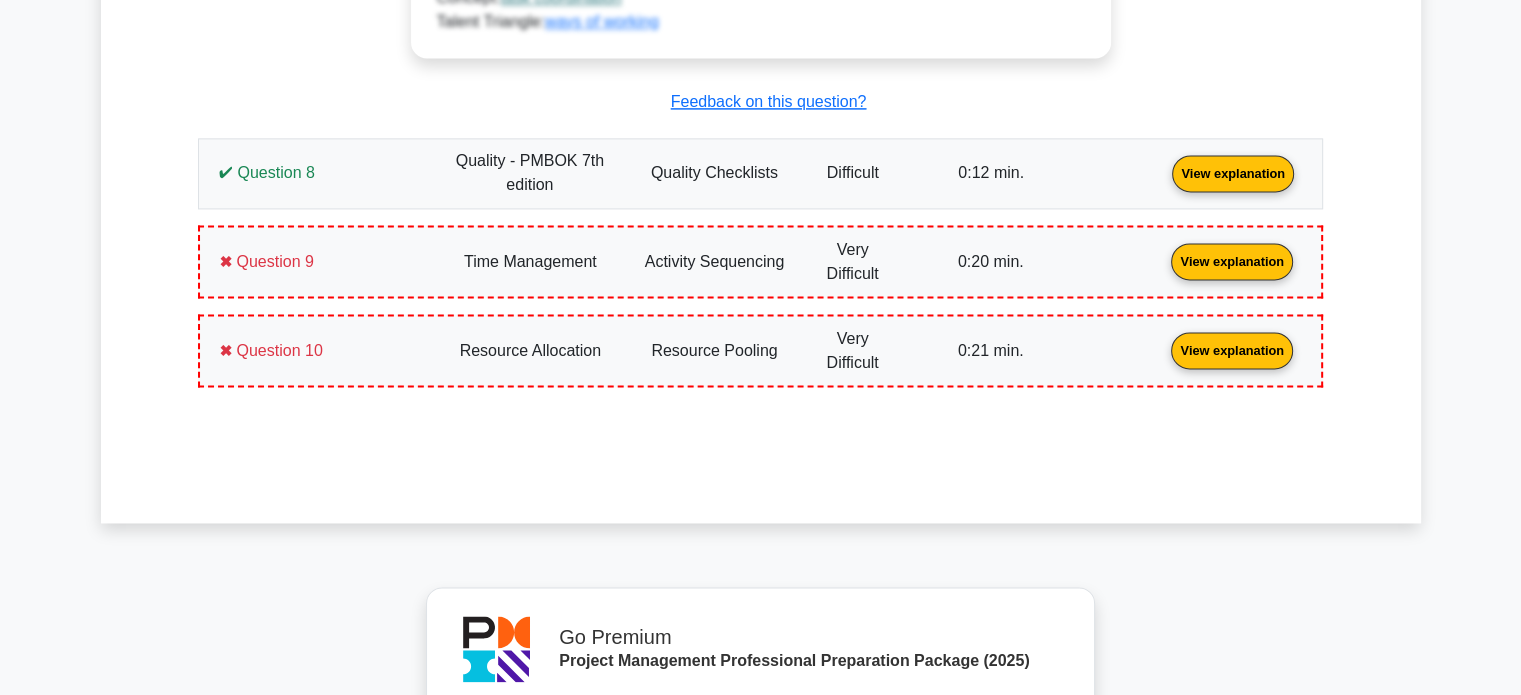 click on "View explanation" at bounding box center (1233, 172) 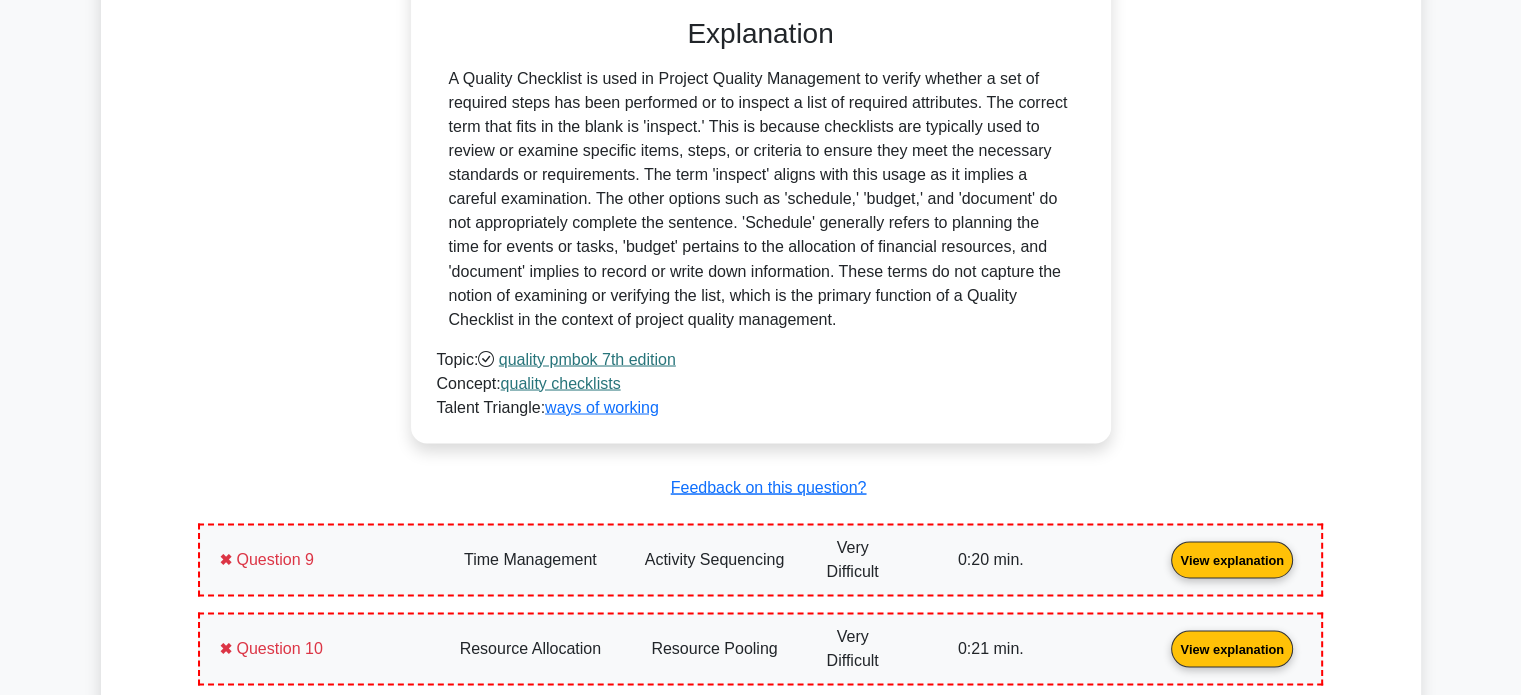 scroll, scrollTop: 11400, scrollLeft: 0, axis: vertical 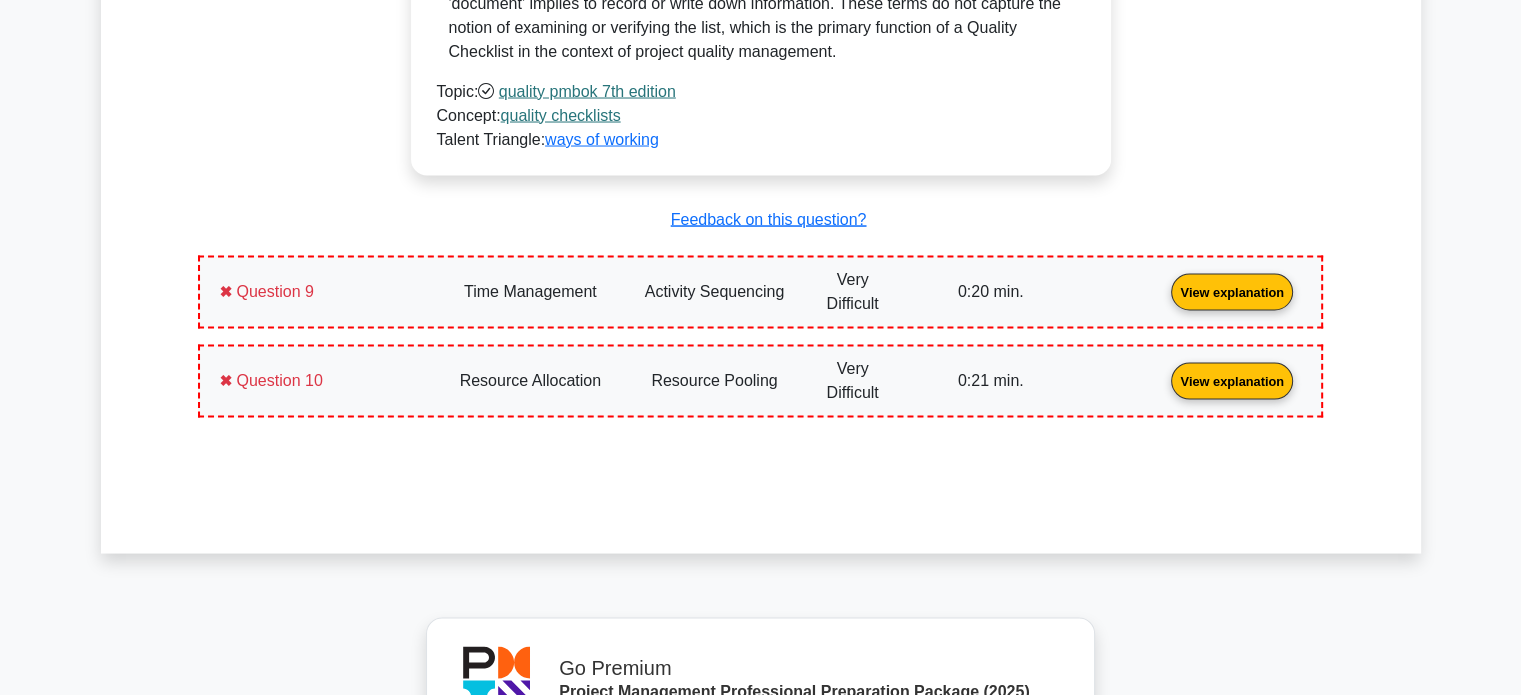 click on "View explanation" at bounding box center (1232, 289) 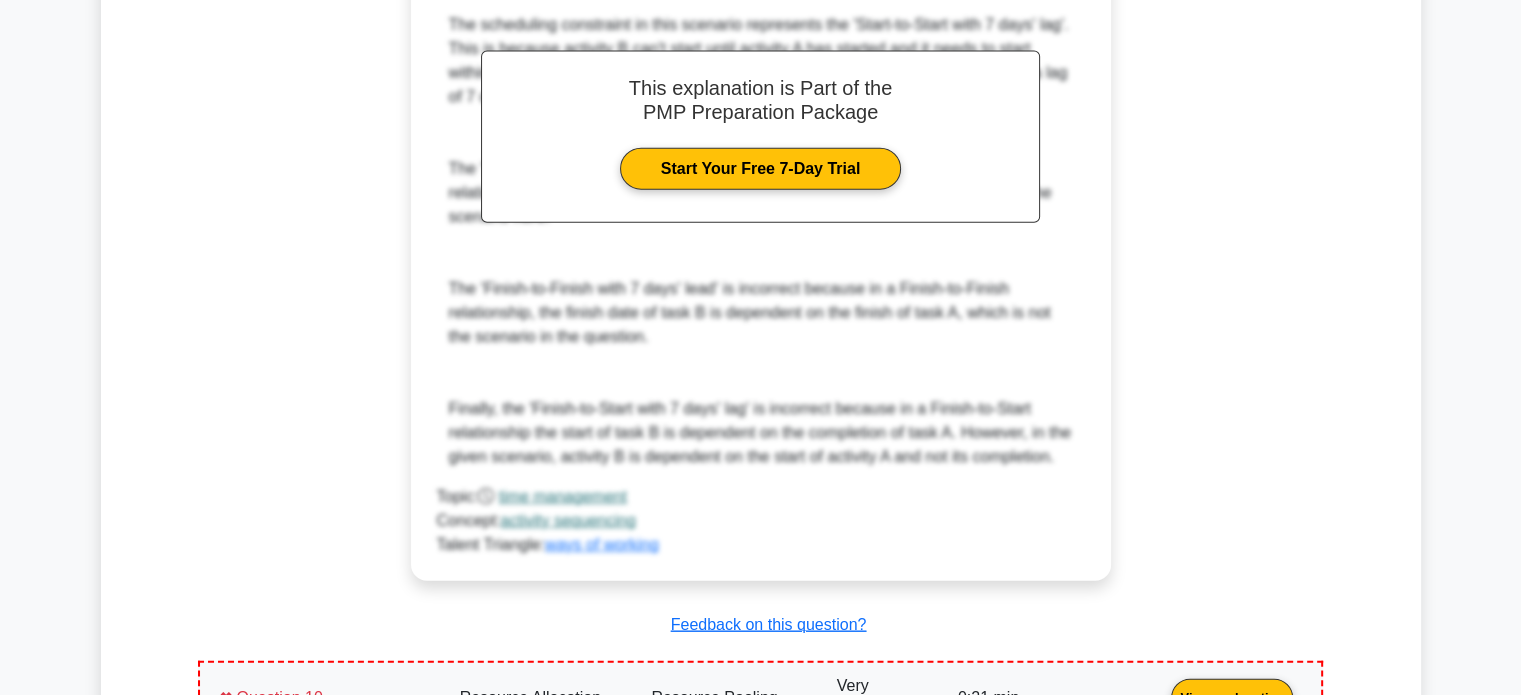 scroll, scrollTop: 12500, scrollLeft: 0, axis: vertical 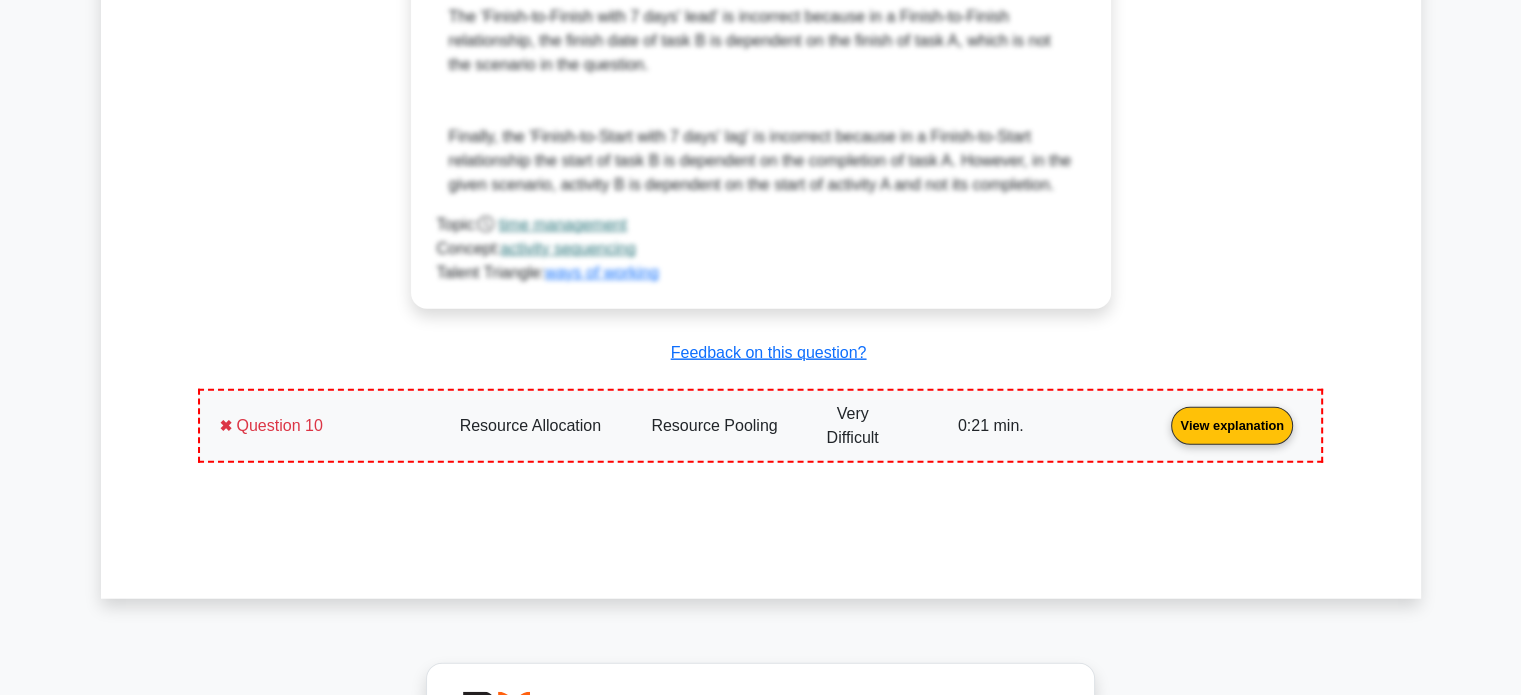 click on "View explanation" at bounding box center [1232, 424] 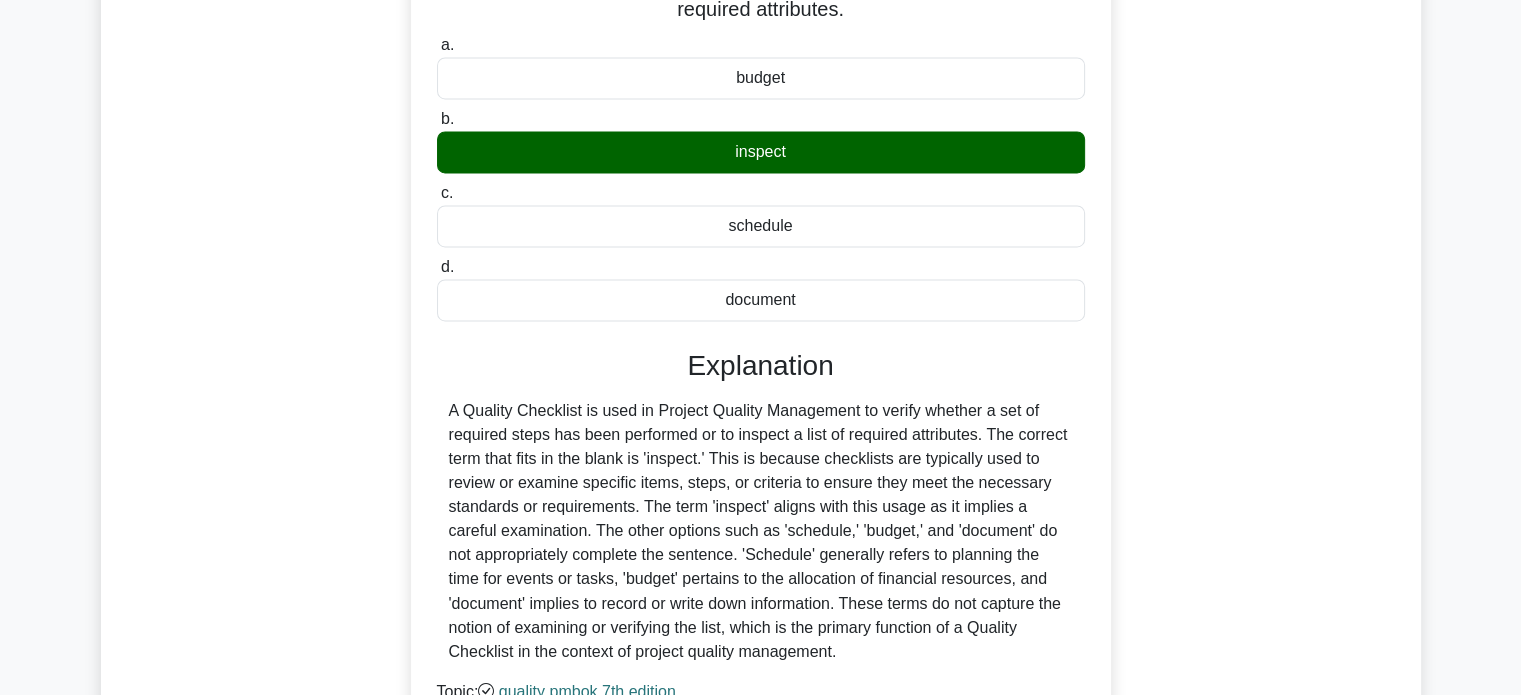 scroll, scrollTop: 10200, scrollLeft: 0, axis: vertical 